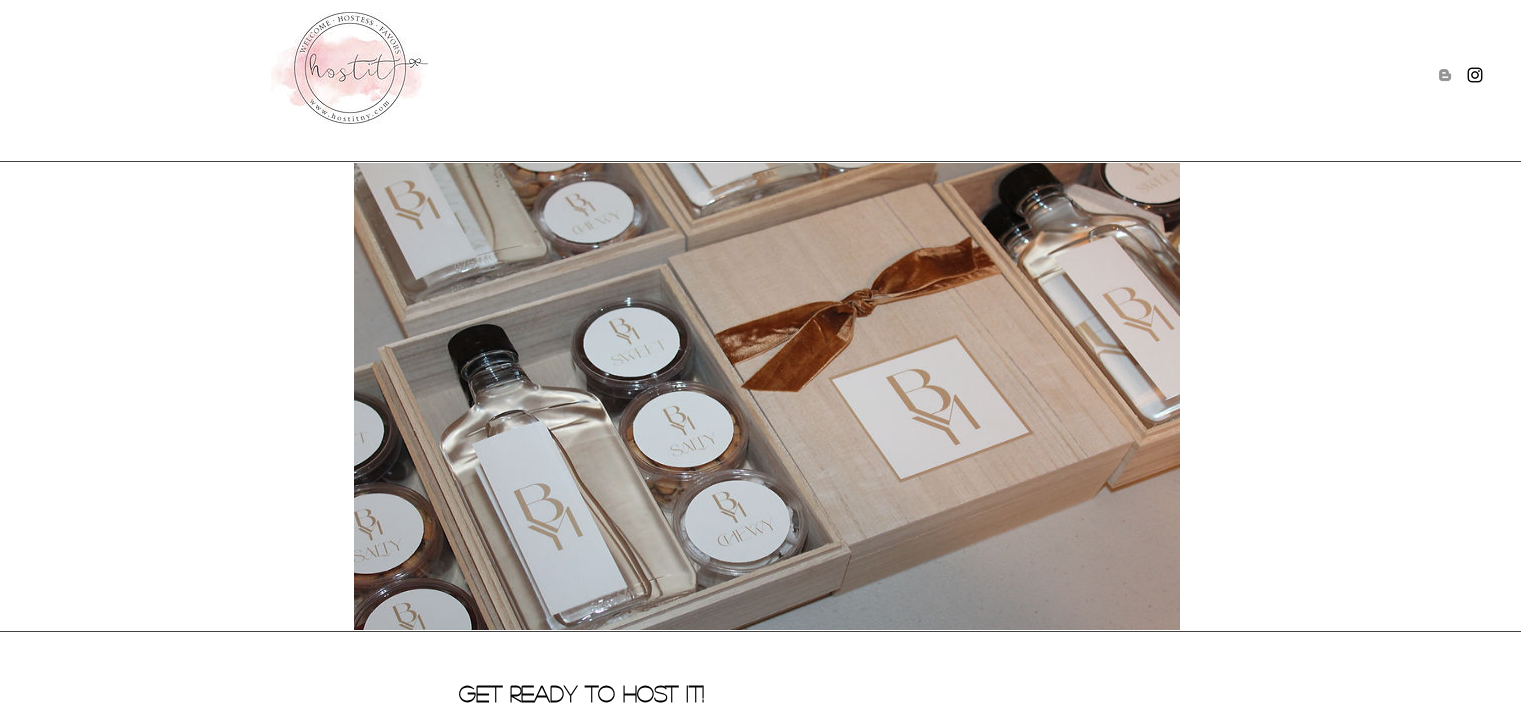 scroll, scrollTop: 0, scrollLeft: 0, axis: both 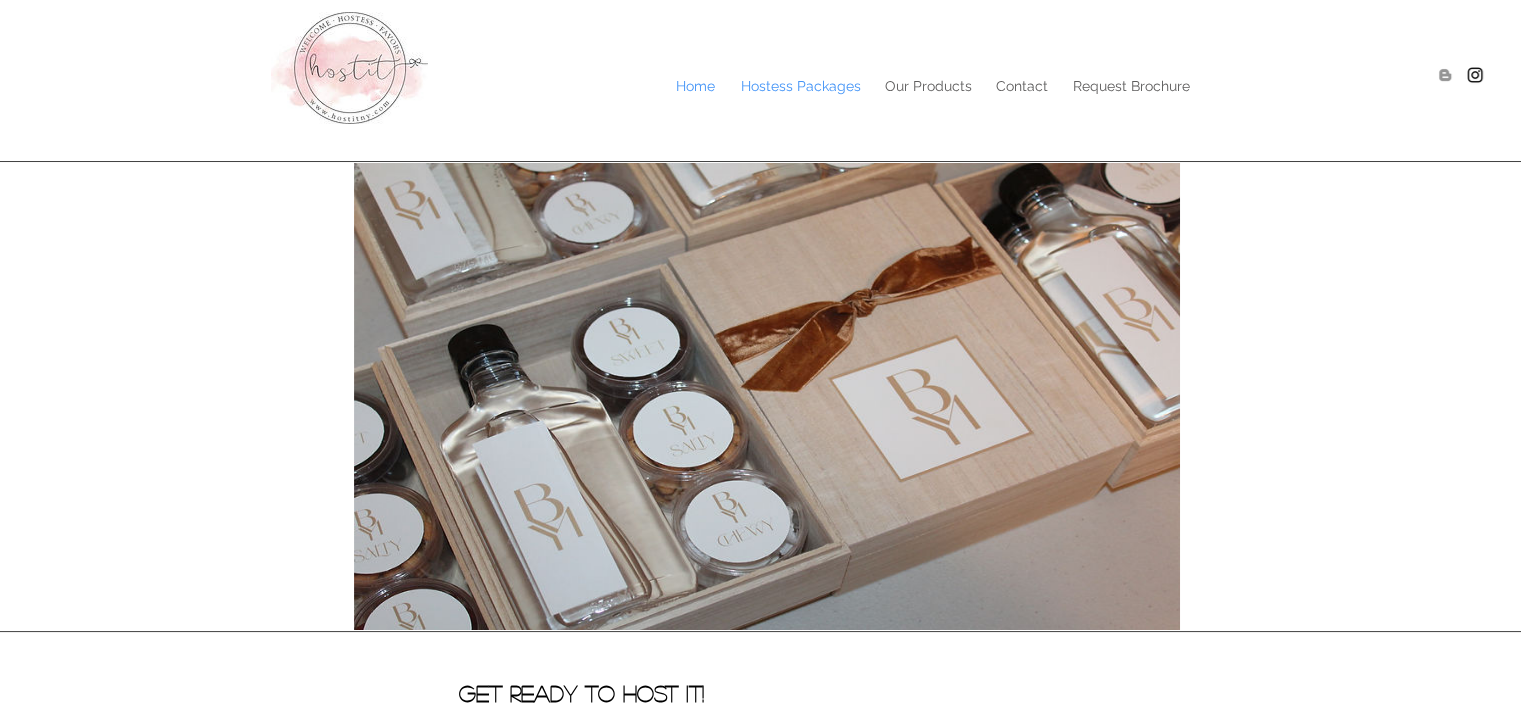 click on "Hostess Packages" at bounding box center [801, 86] 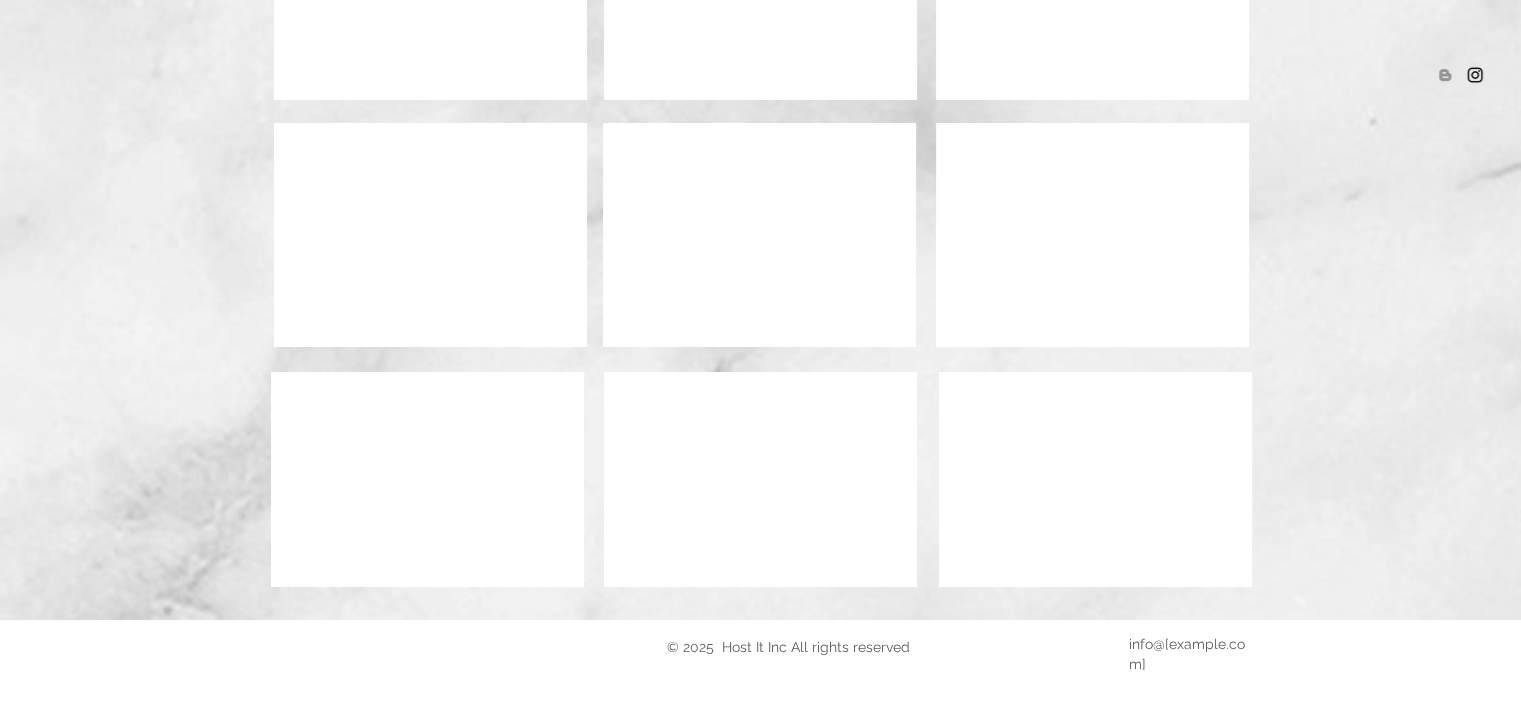 scroll, scrollTop: 1497, scrollLeft: 0, axis: vertical 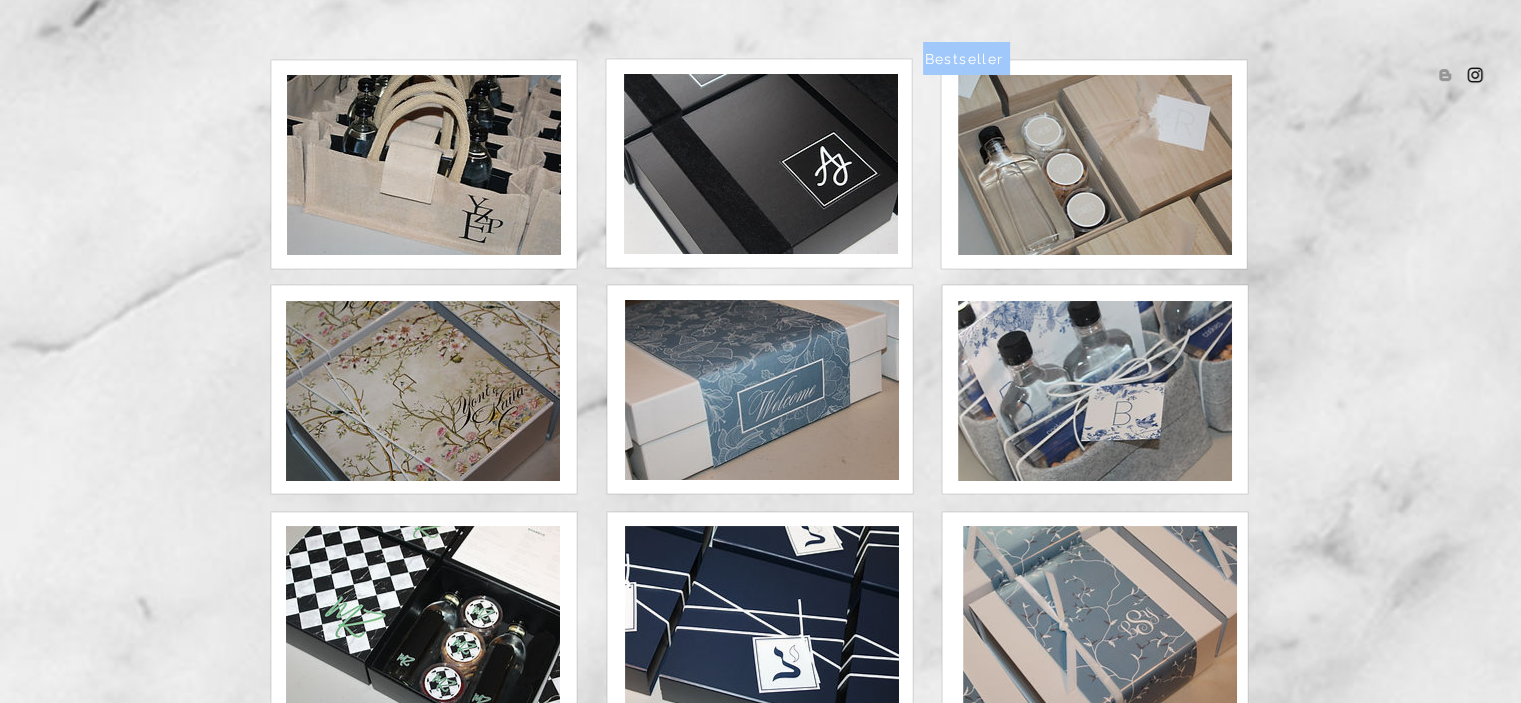 click at bounding box center (1095, 391) 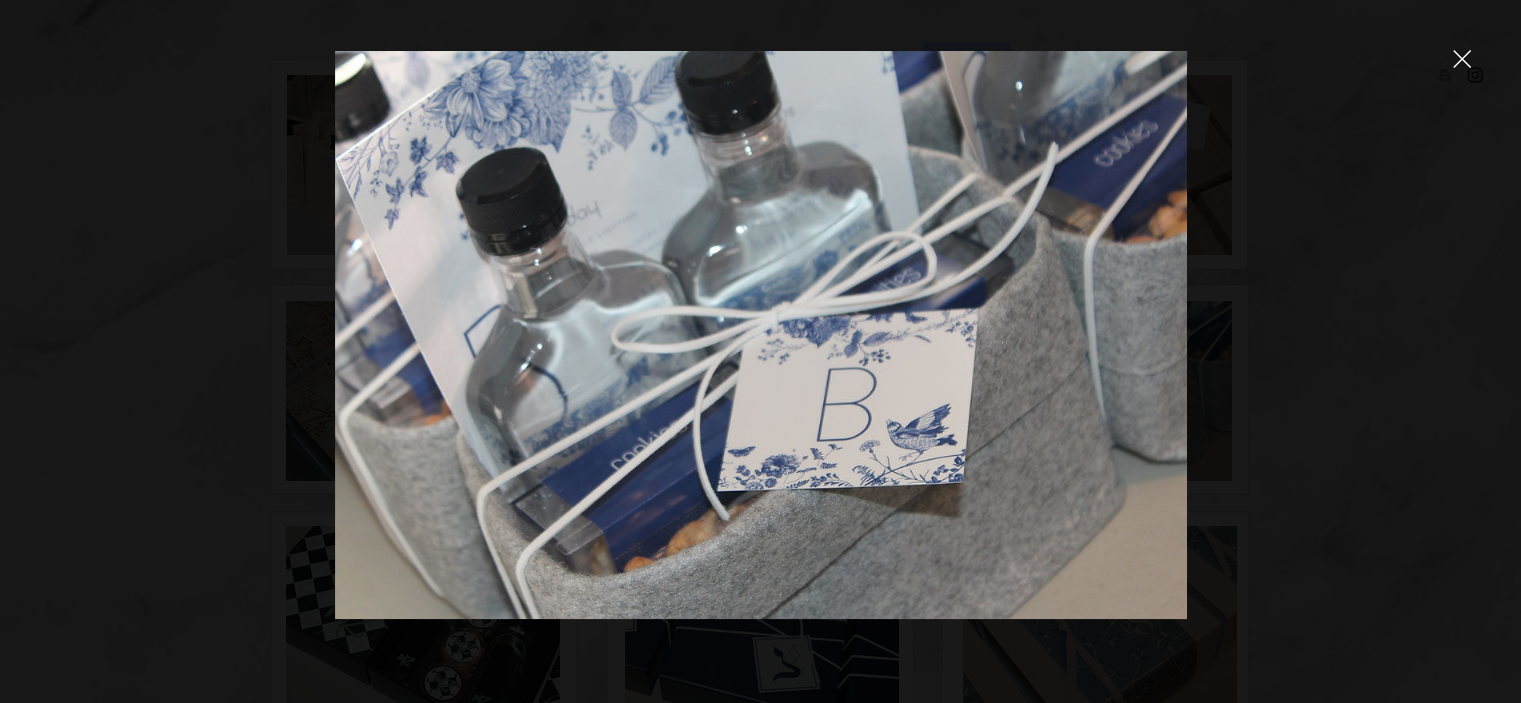 click 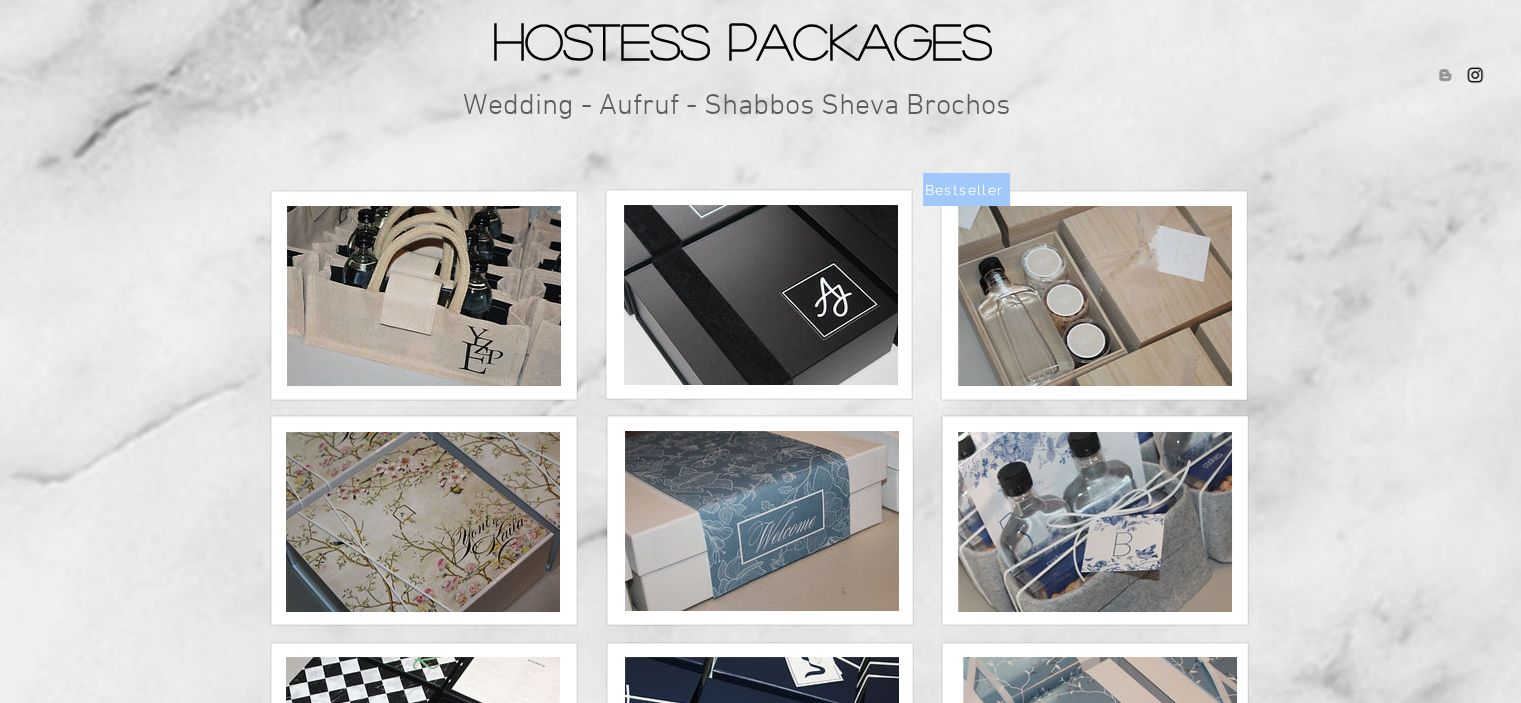 scroll, scrollTop: 157, scrollLeft: 0, axis: vertical 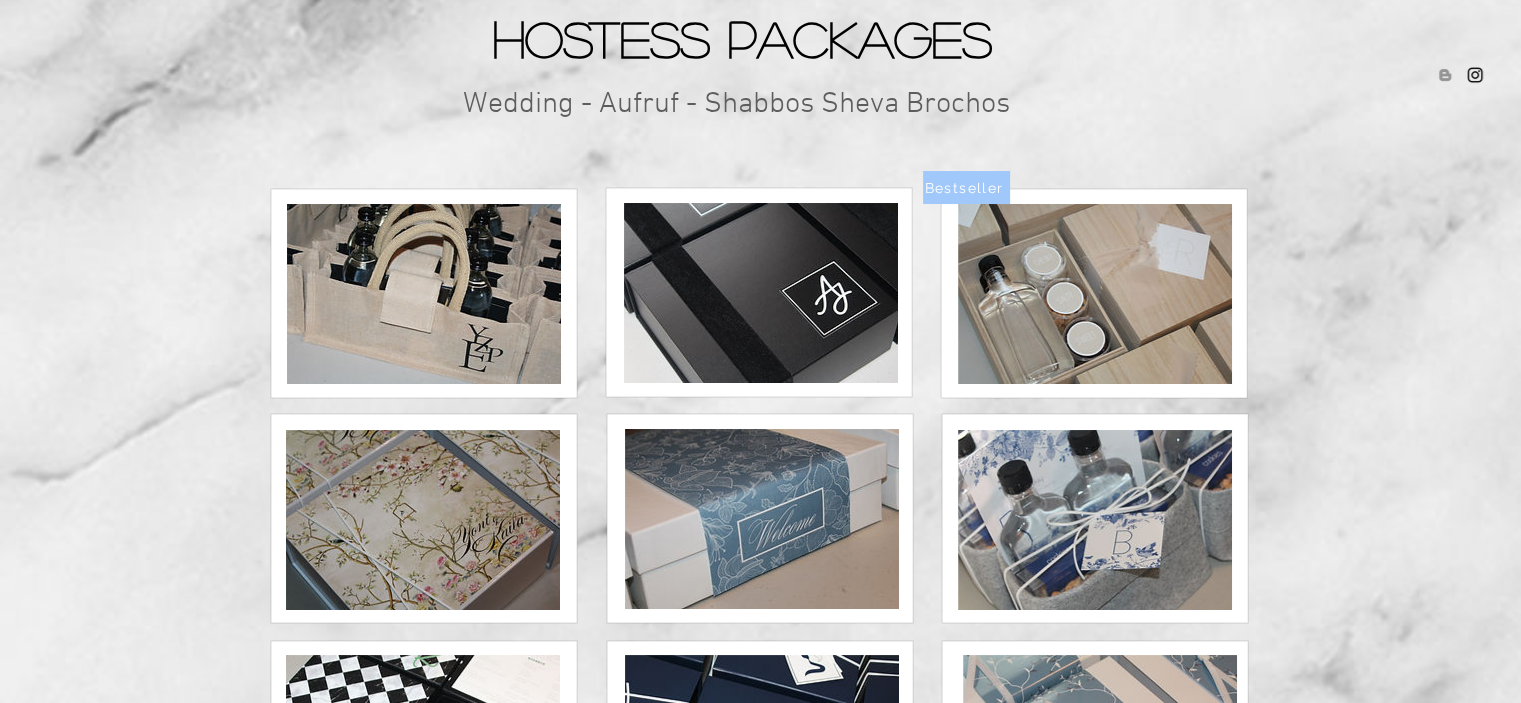 click at bounding box center (1095, 294) 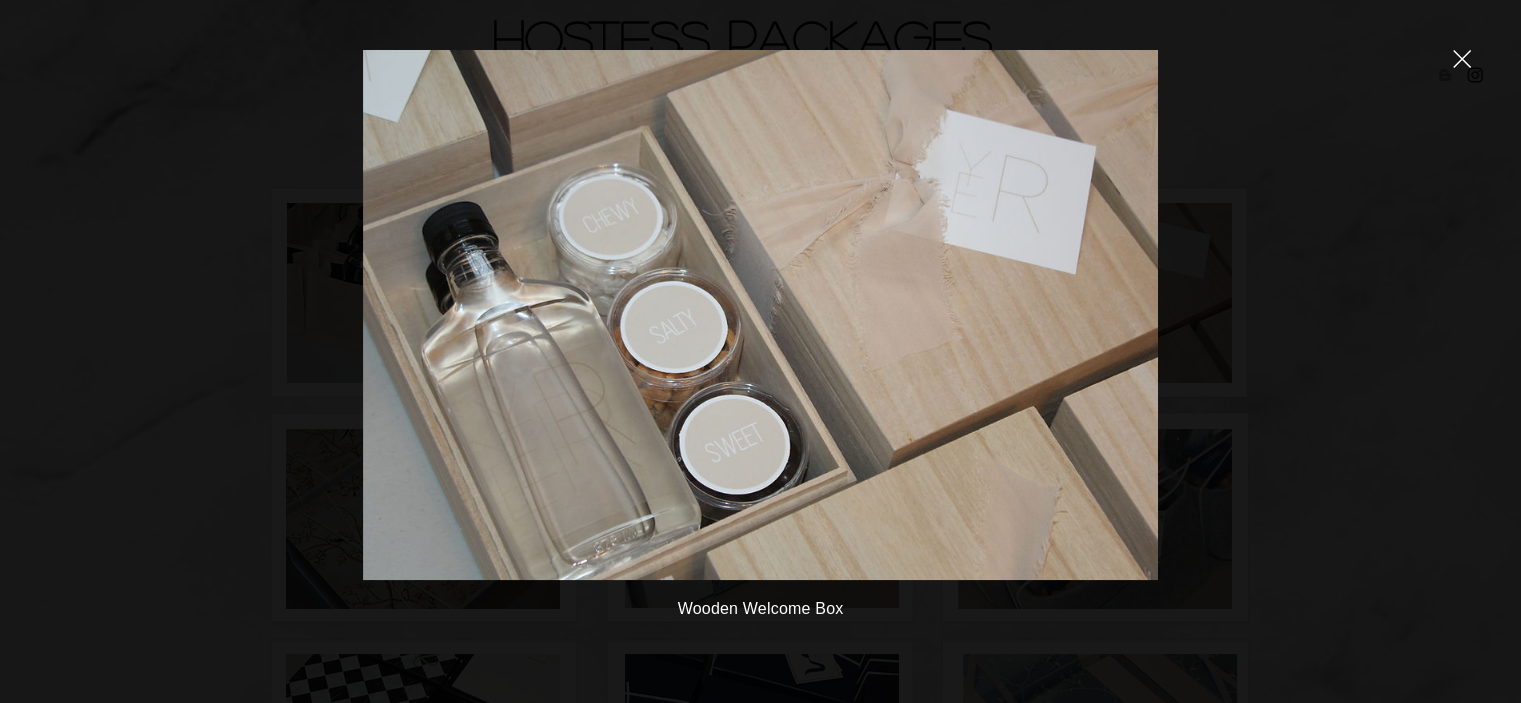click on "Wooden Welcome Box" at bounding box center [760, 351] 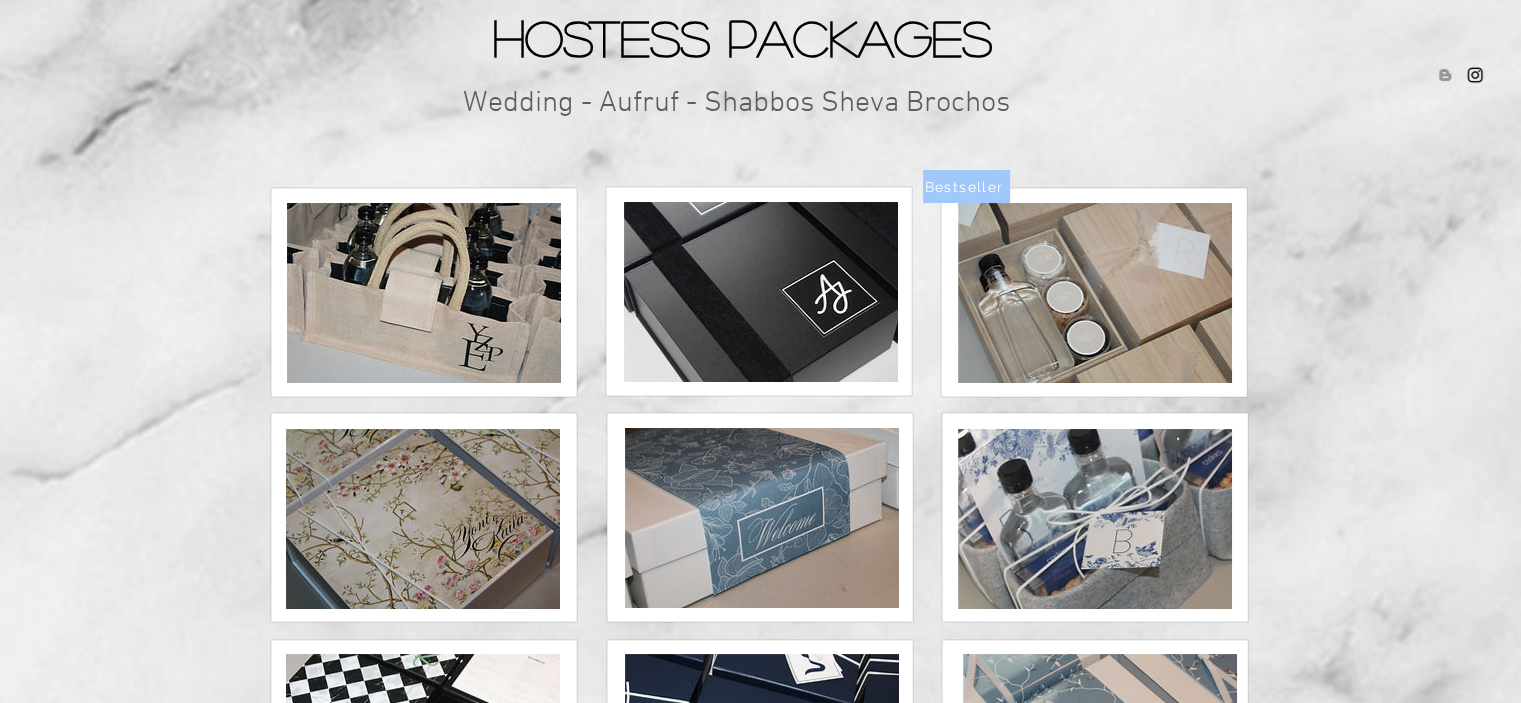 scroll, scrollTop: 157, scrollLeft: 0, axis: vertical 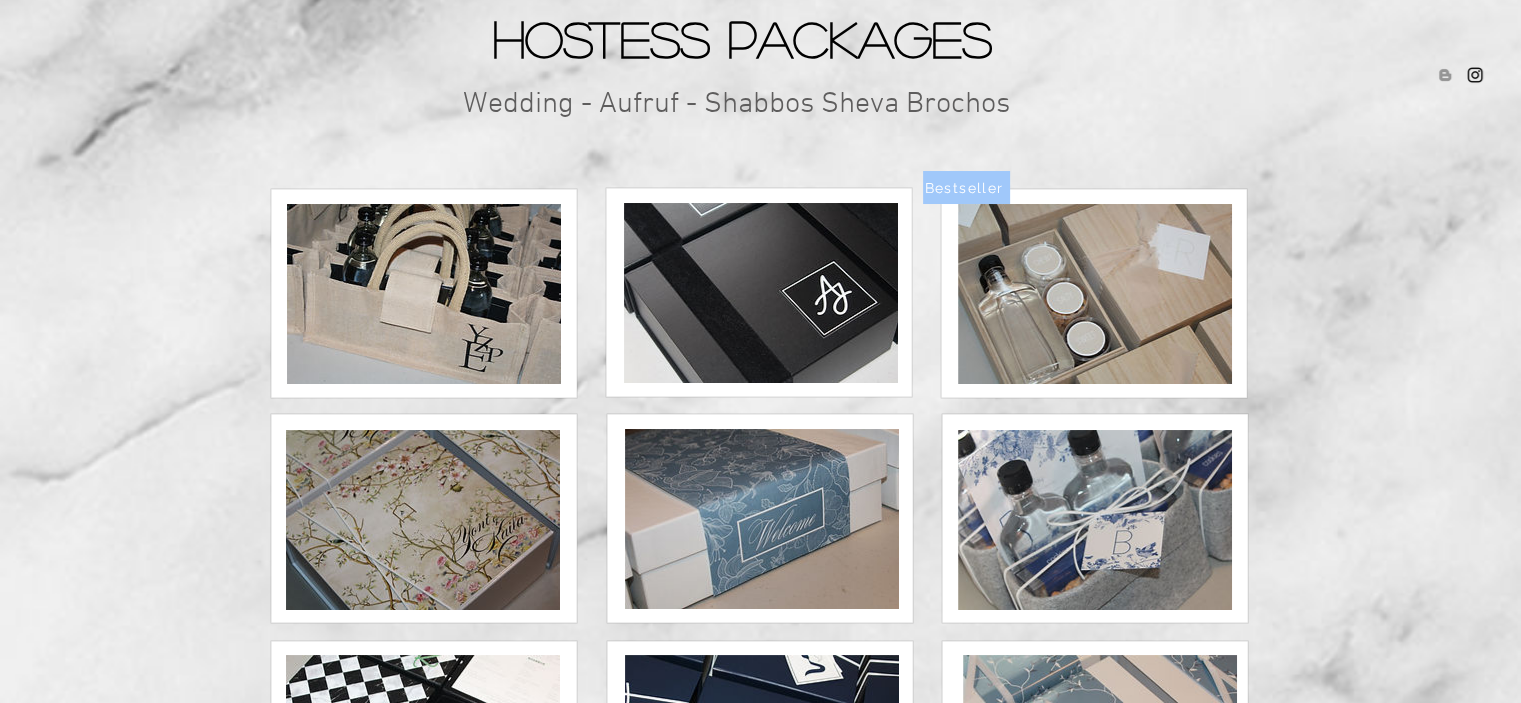 click at bounding box center [424, 294] 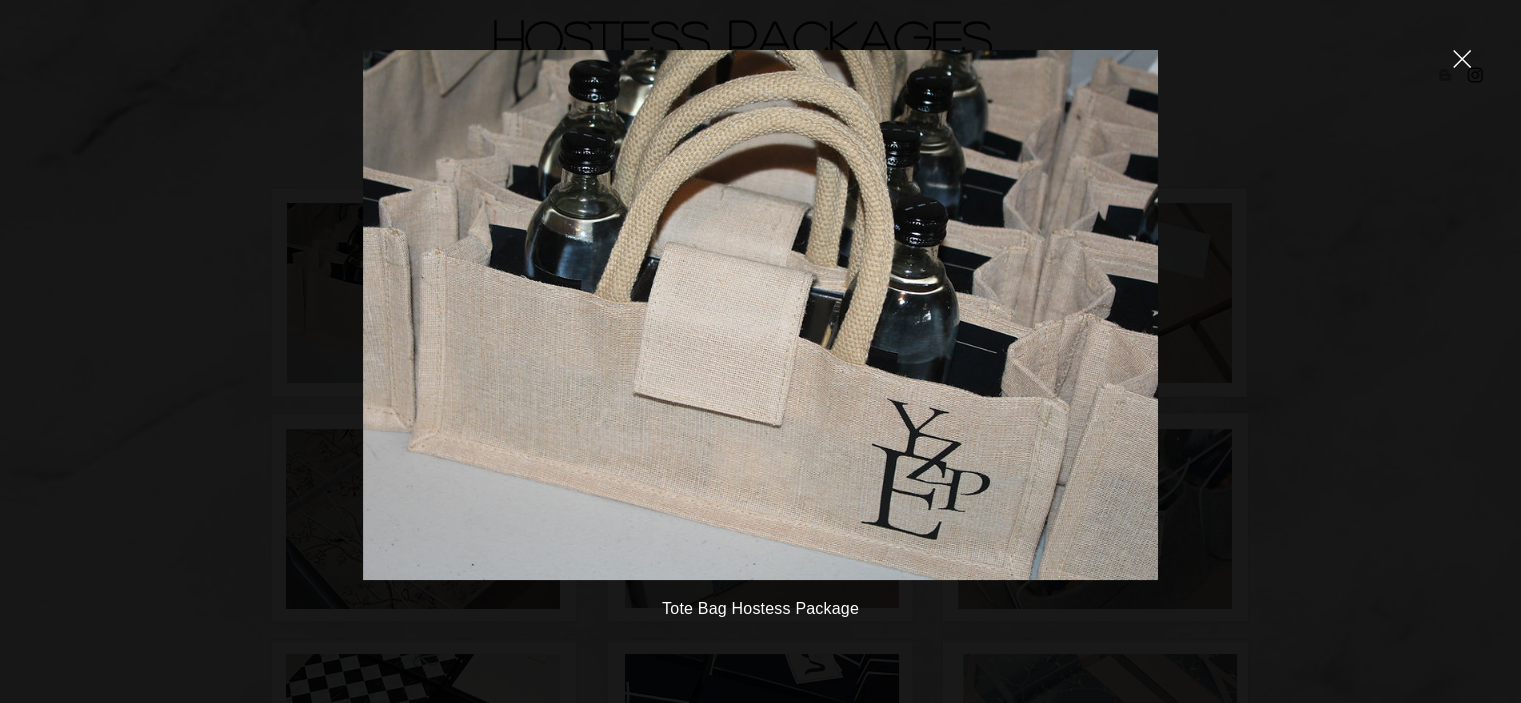 click on "Tote Bag Hostess Package" at bounding box center [760, 351] 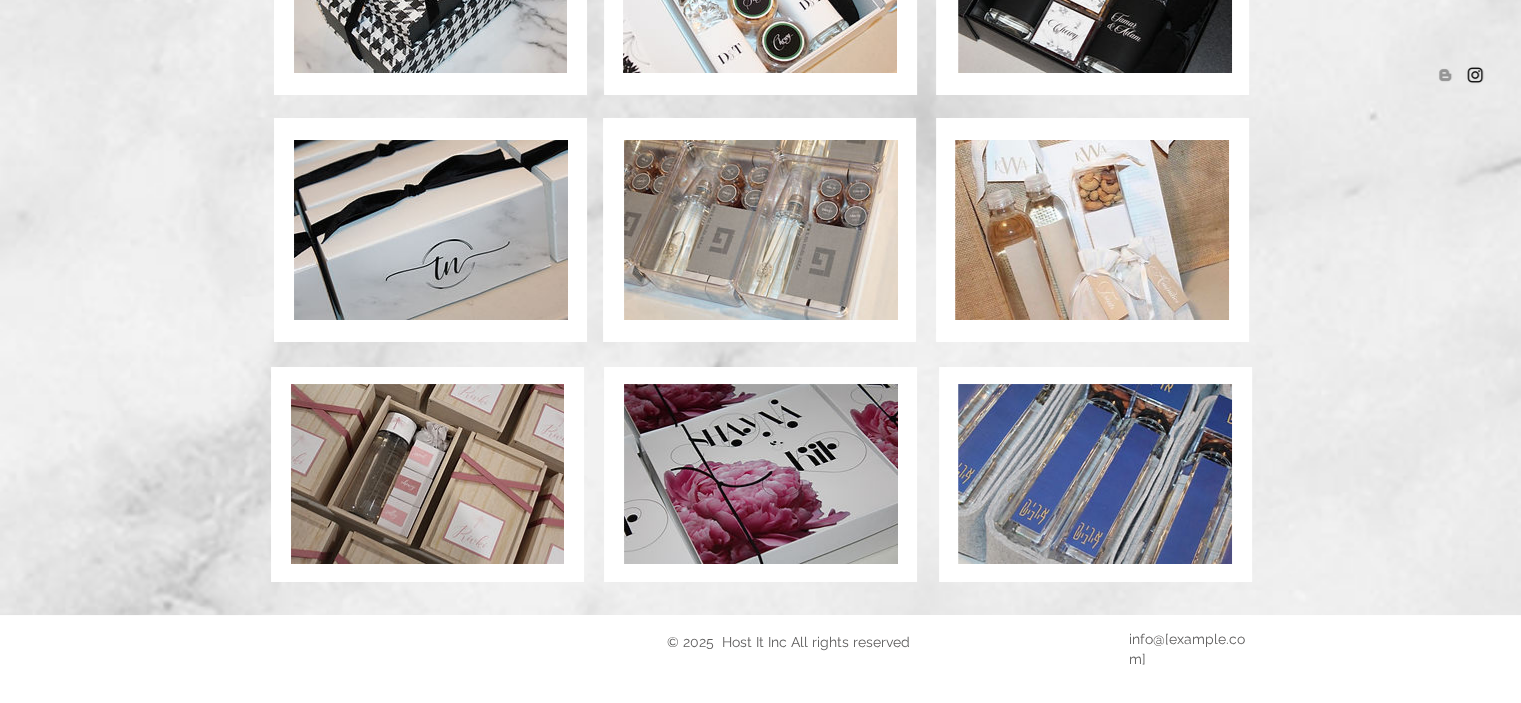 scroll, scrollTop: 157, scrollLeft: 0, axis: vertical 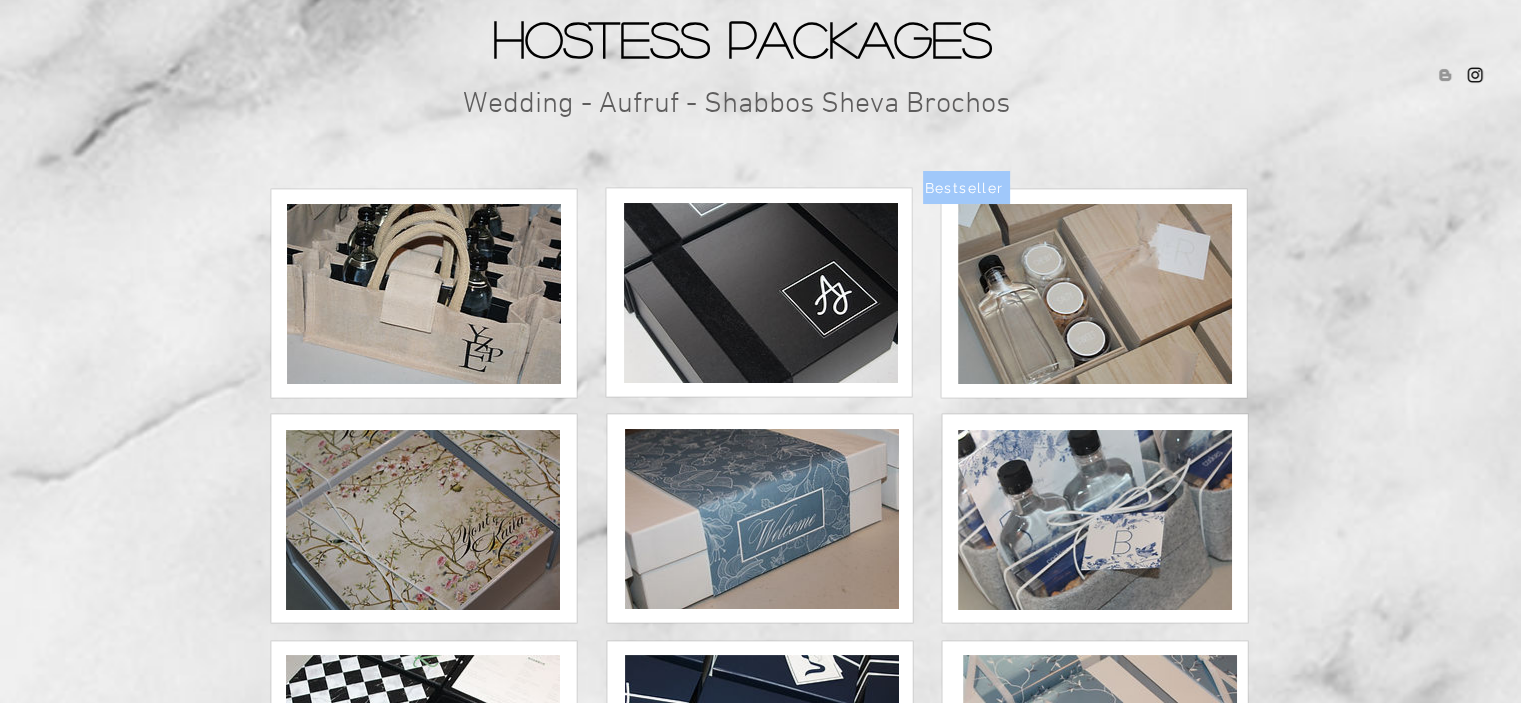 click at bounding box center [424, 294] 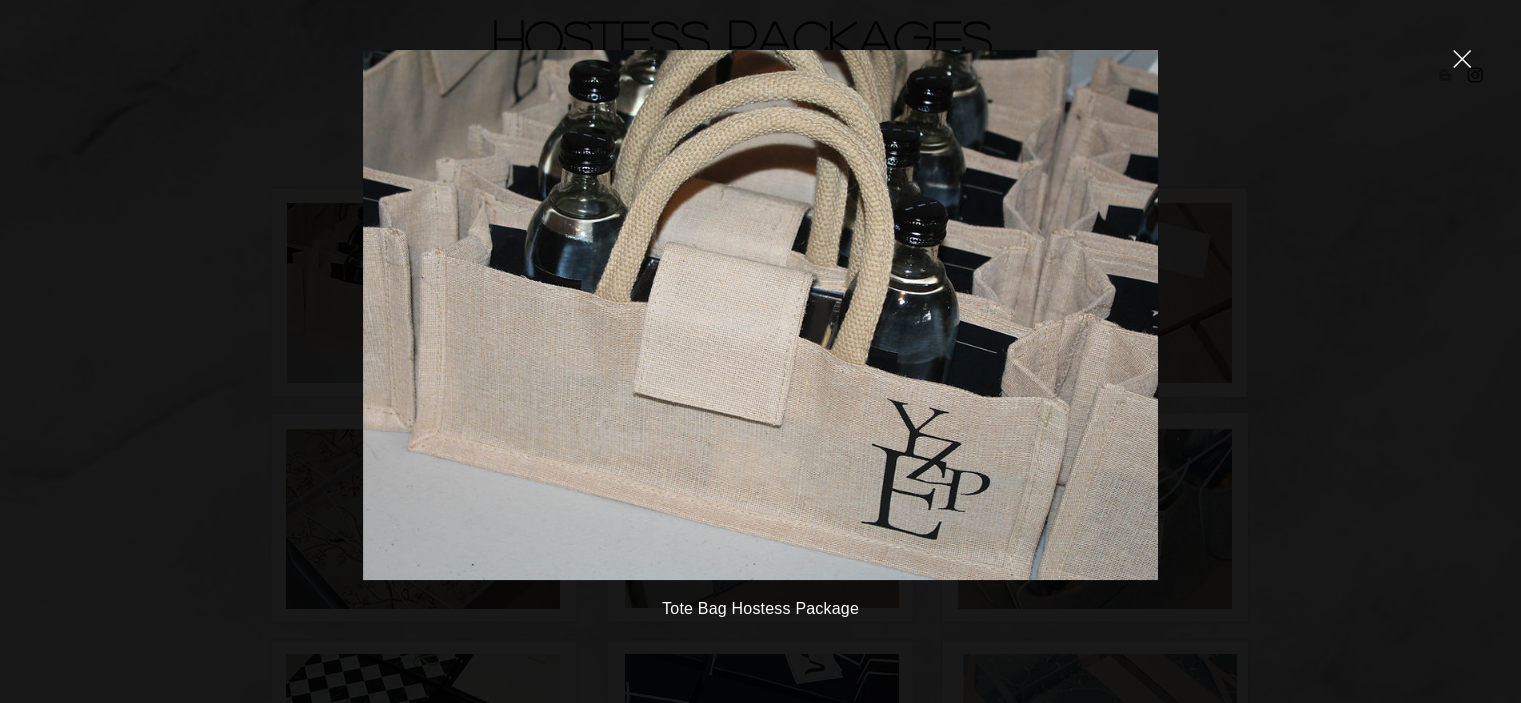 click on "Tote Bag Hostess Package" at bounding box center (760, 351) 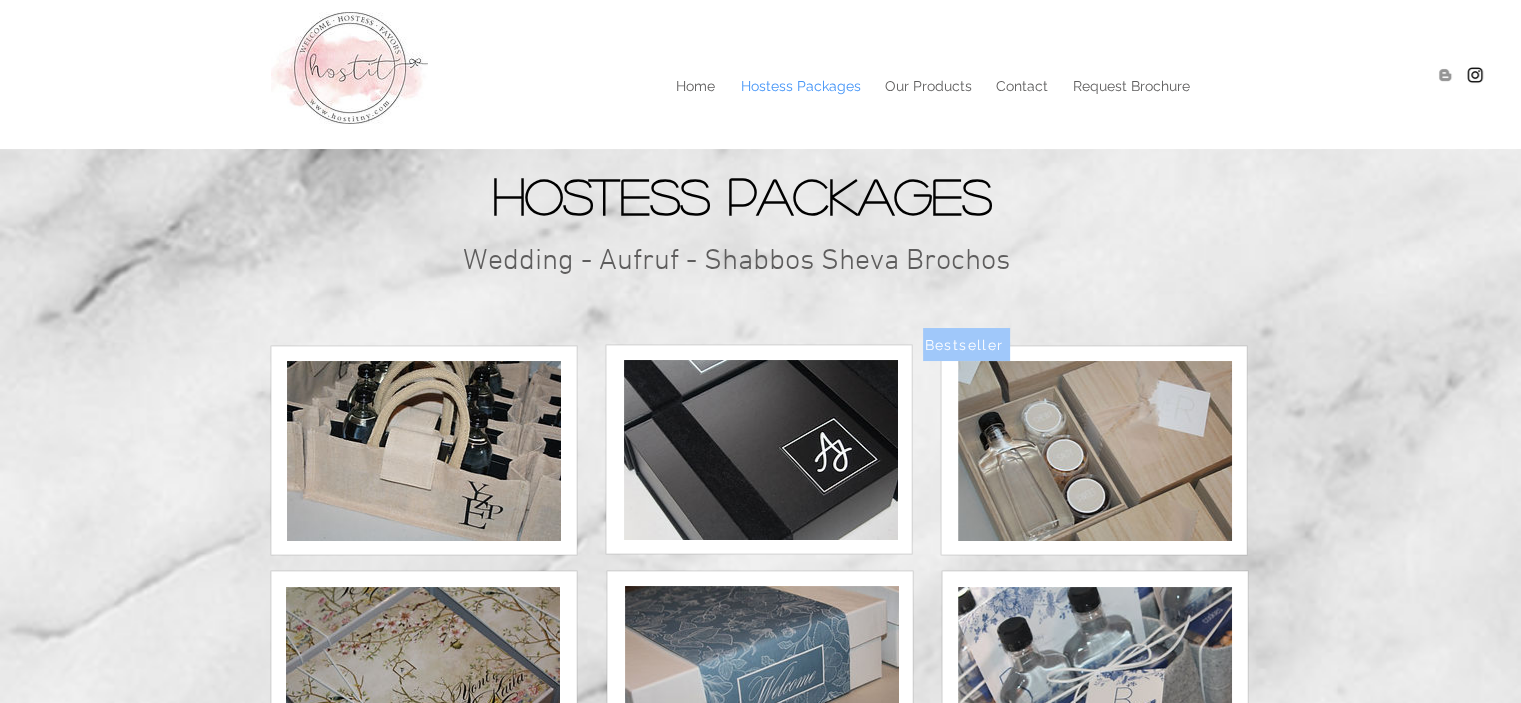 scroll, scrollTop: 157, scrollLeft: 0, axis: vertical 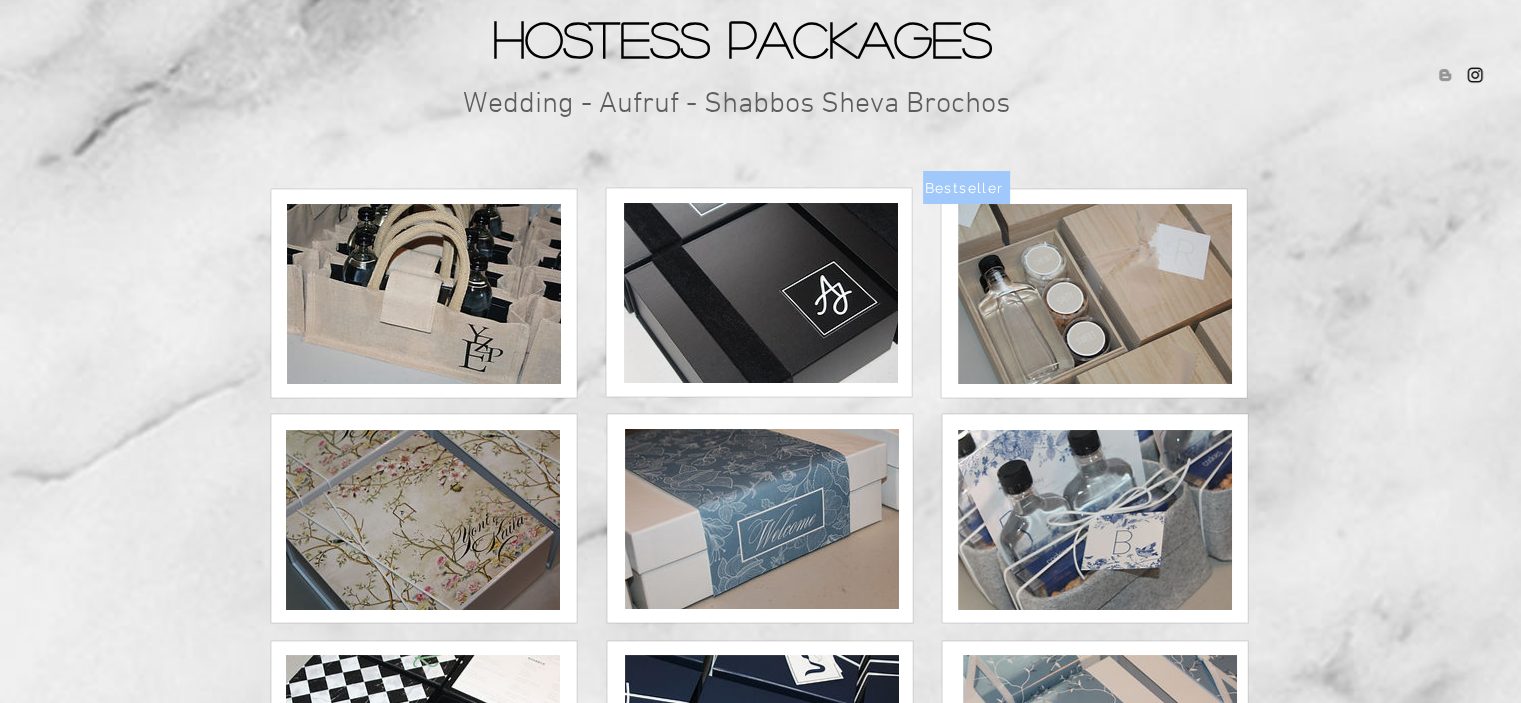 click at bounding box center (761, 293) 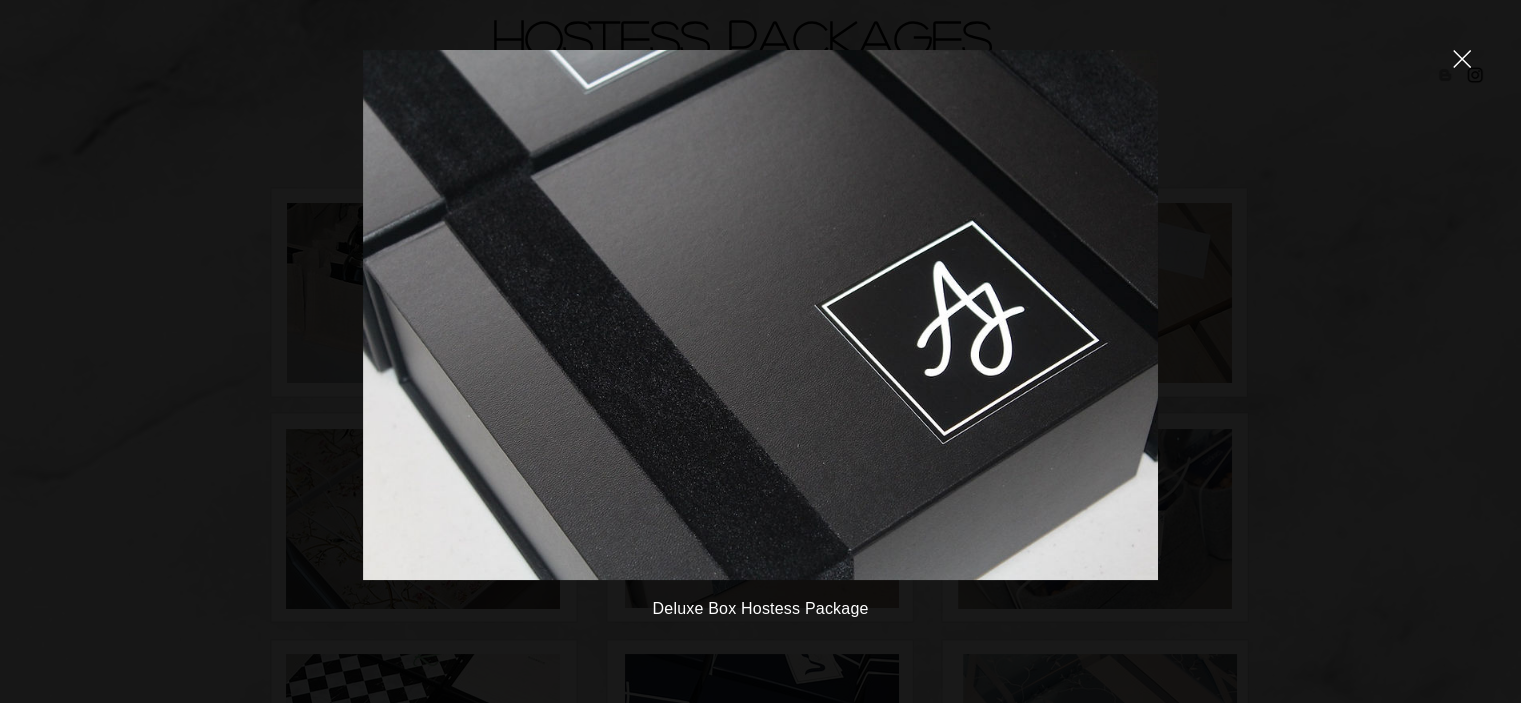 scroll, scrollTop: 0, scrollLeft: 0, axis: both 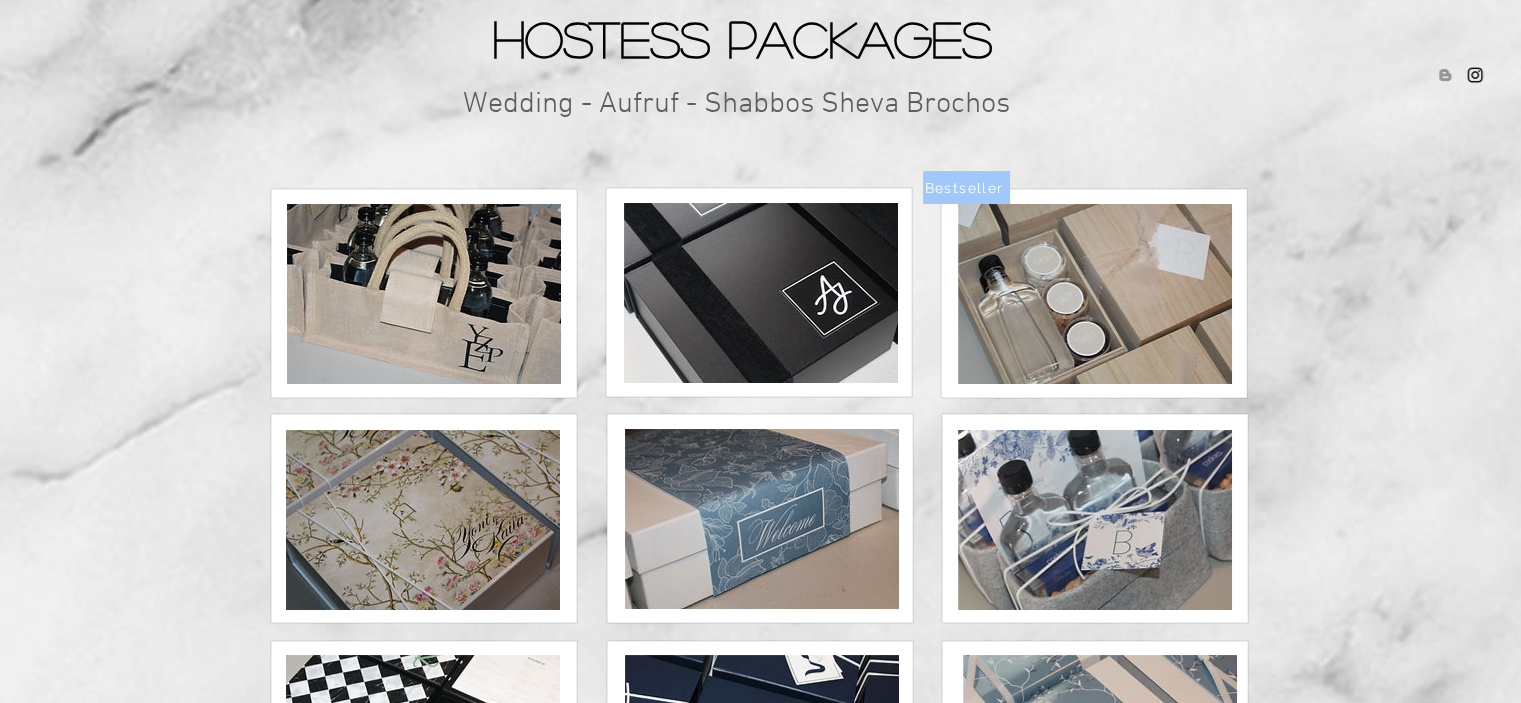 click at bounding box center (1095, 294) 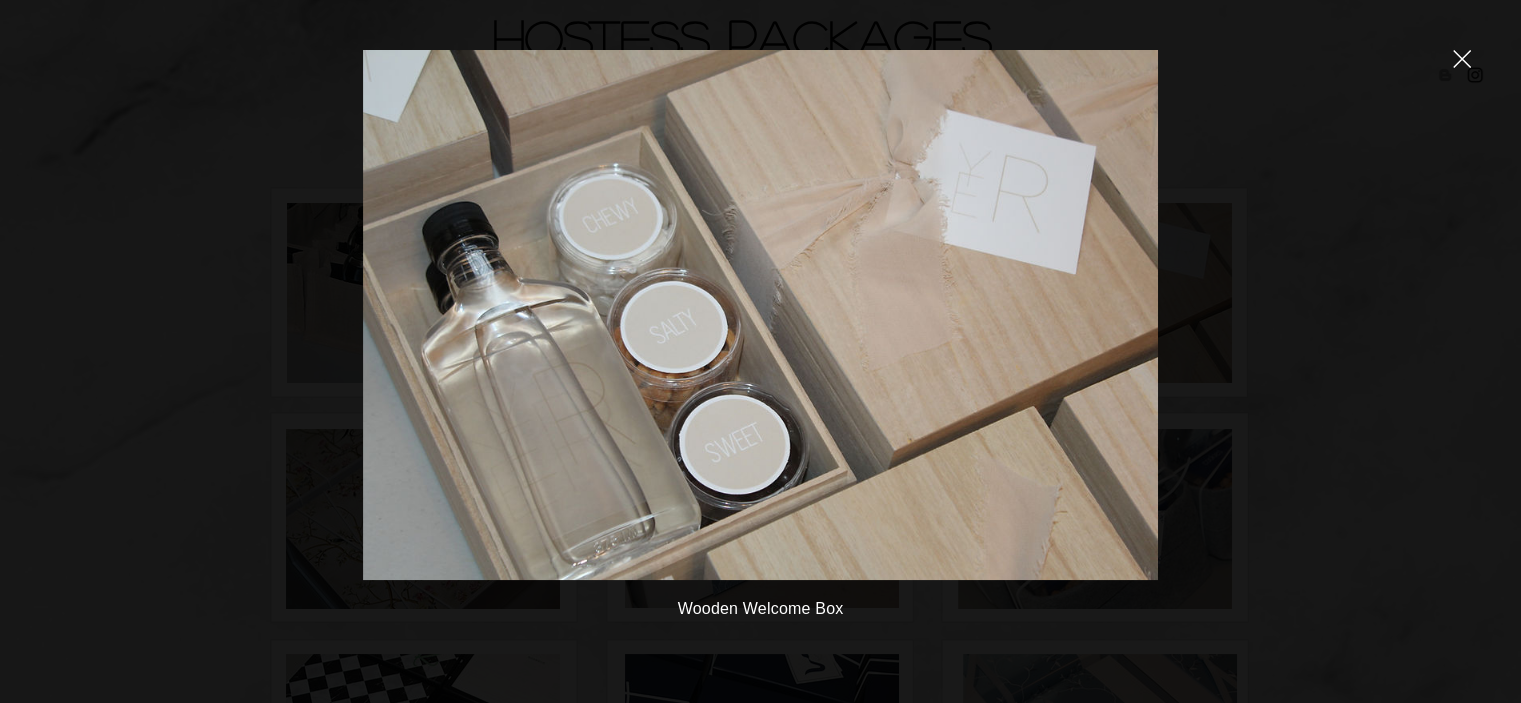 click at bounding box center (760, 315) 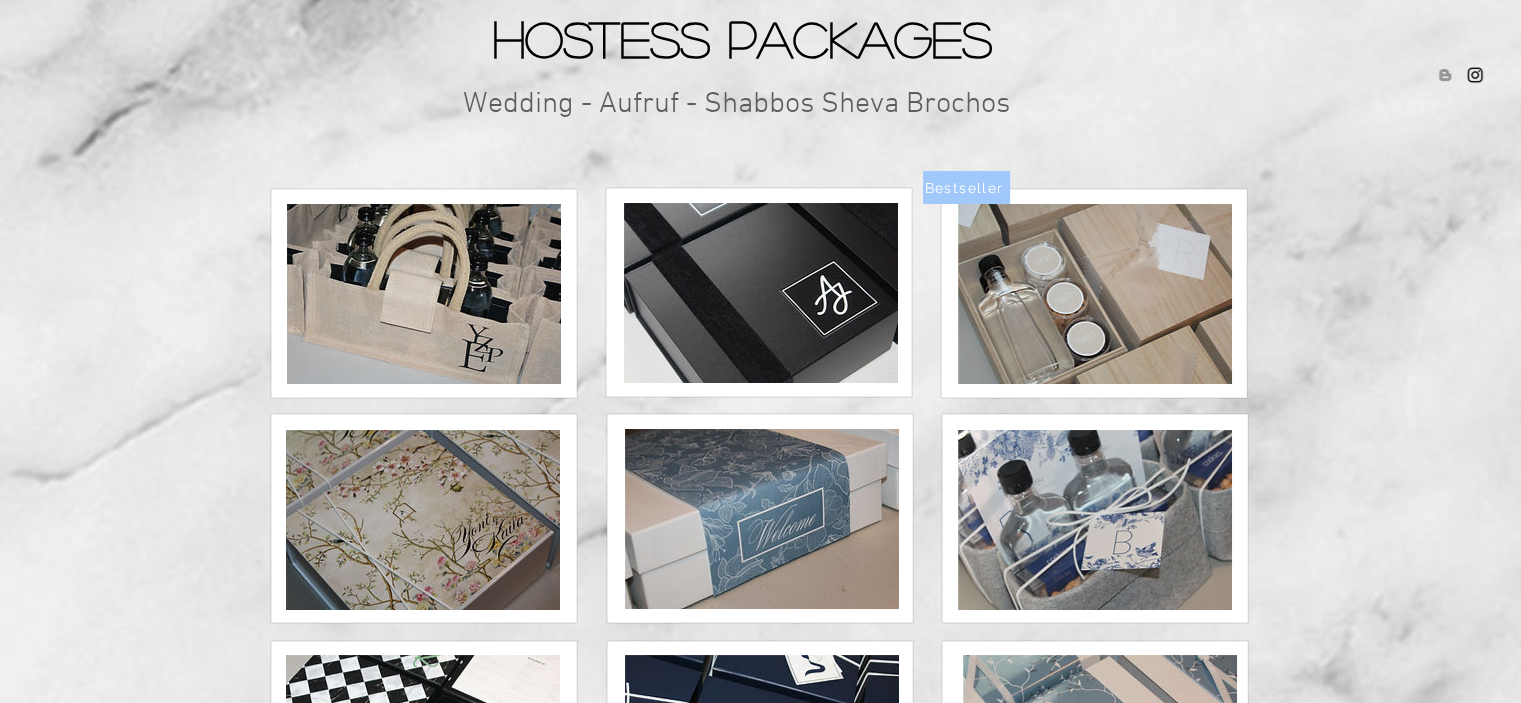 click at bounding box center [1095, 294] 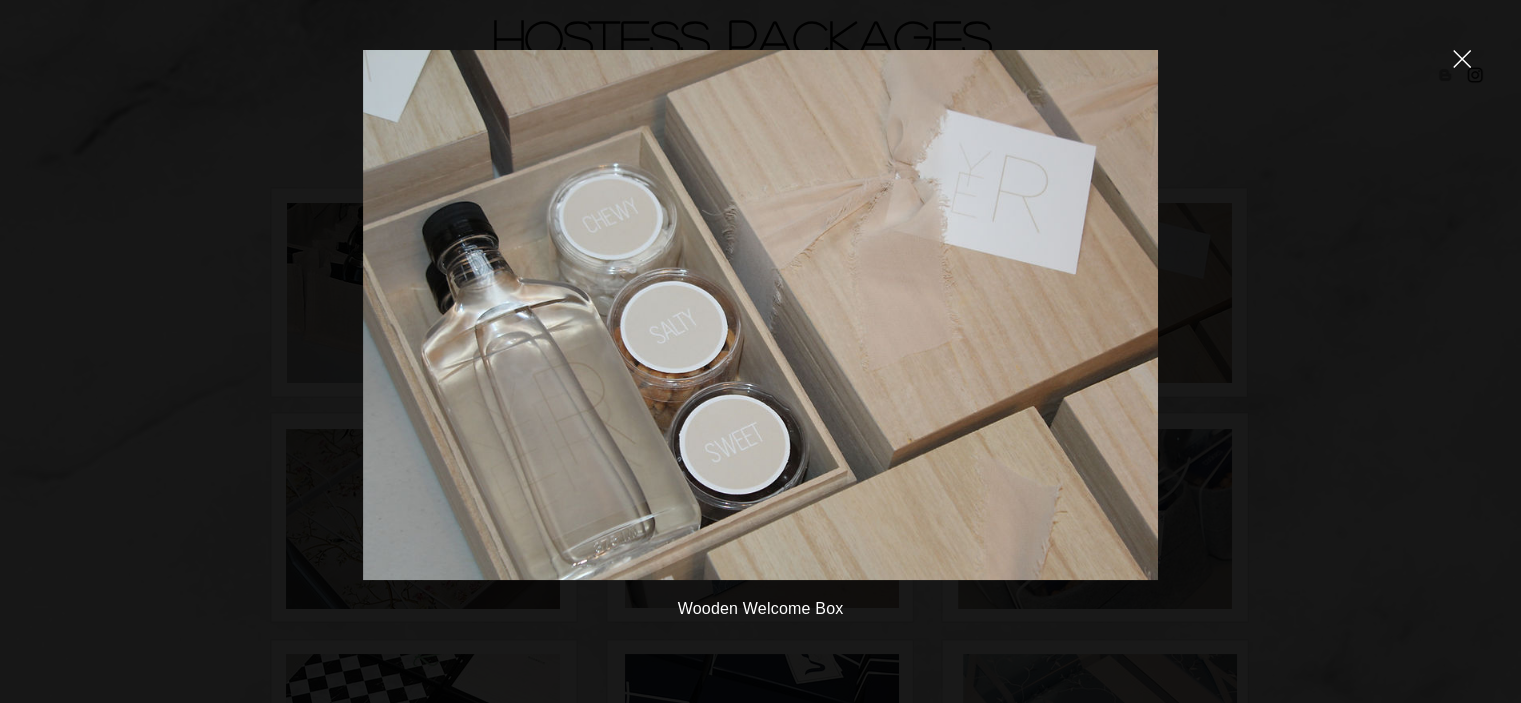 click on "Wooden Welcome Box" at bounding box center [760, 351] 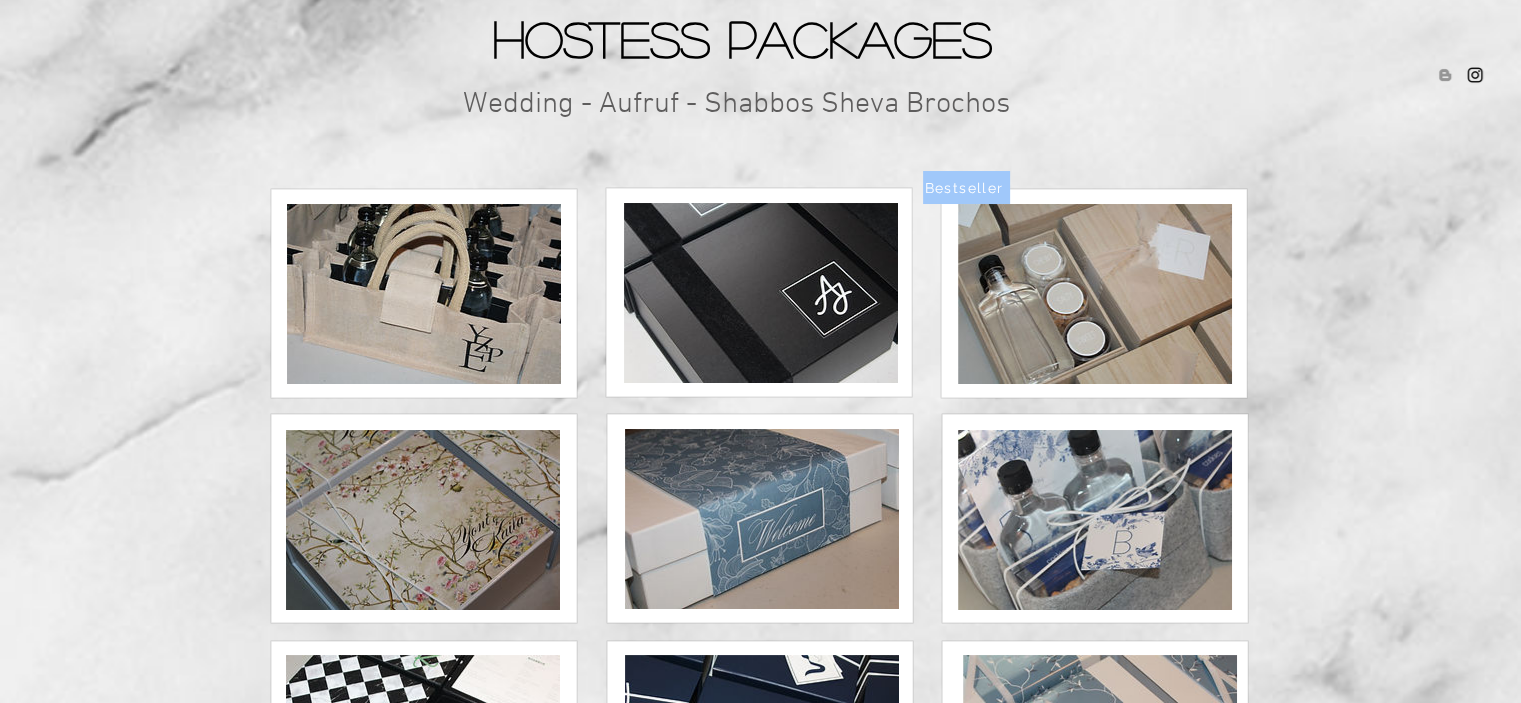 click at bounding box center [423, 520] 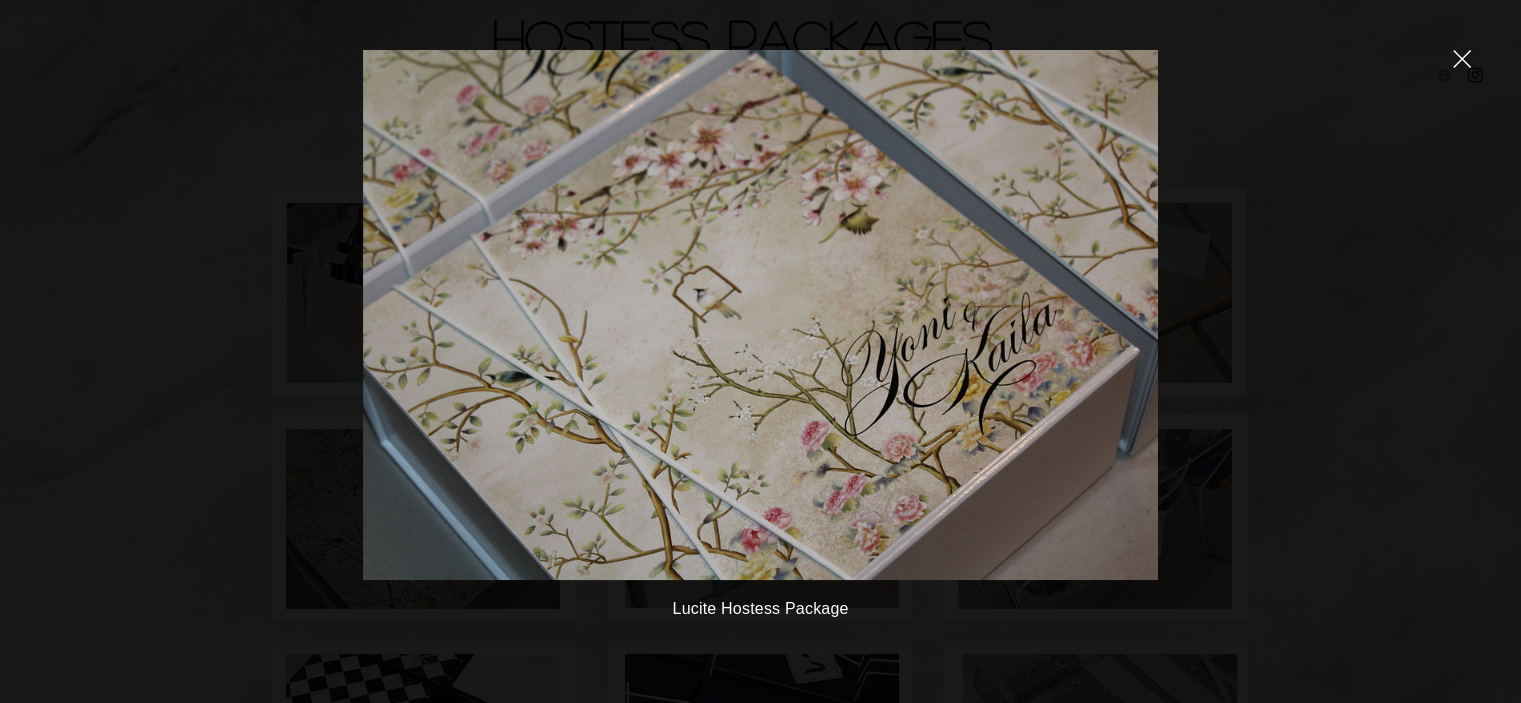 click on "Lucite Hostess Package" at bounding box center (760, 351) 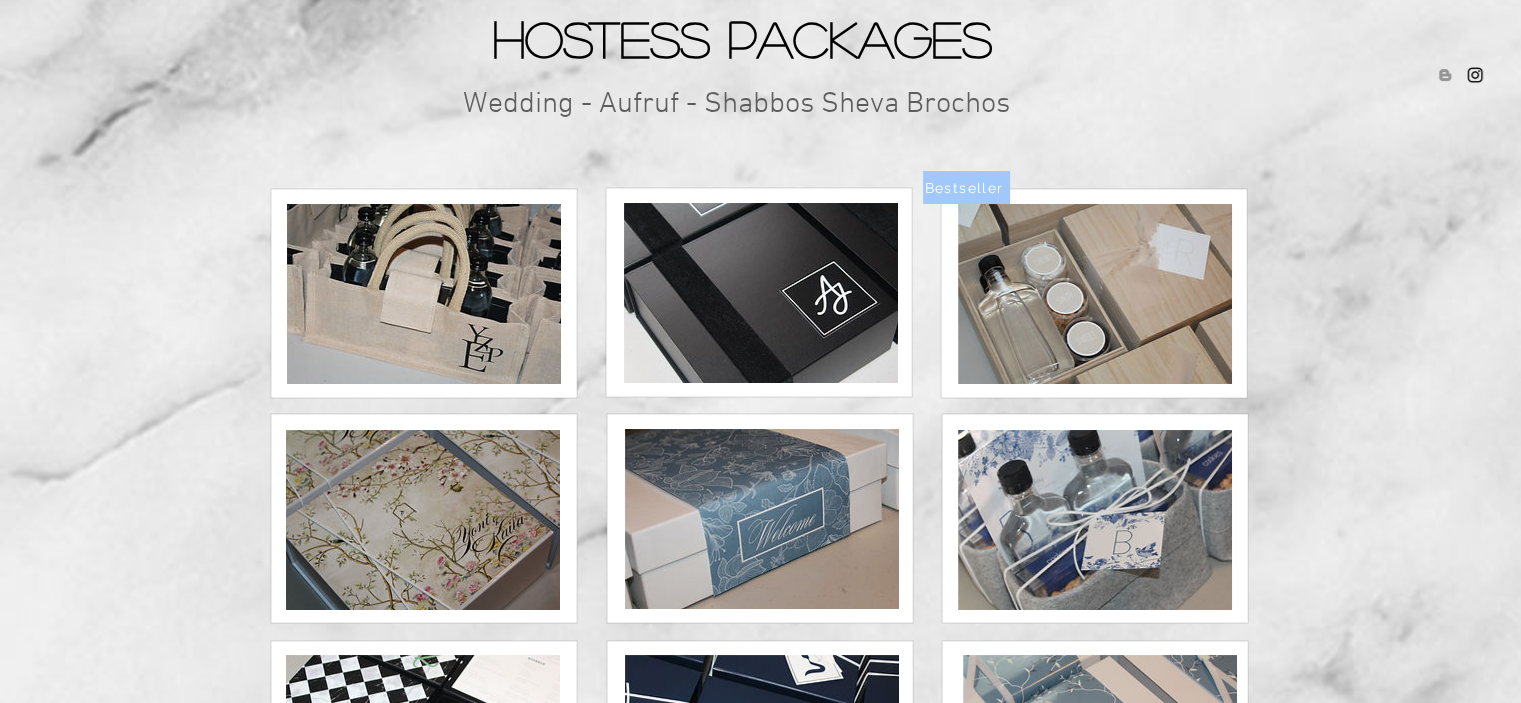 click at bounding box center [762, 519] 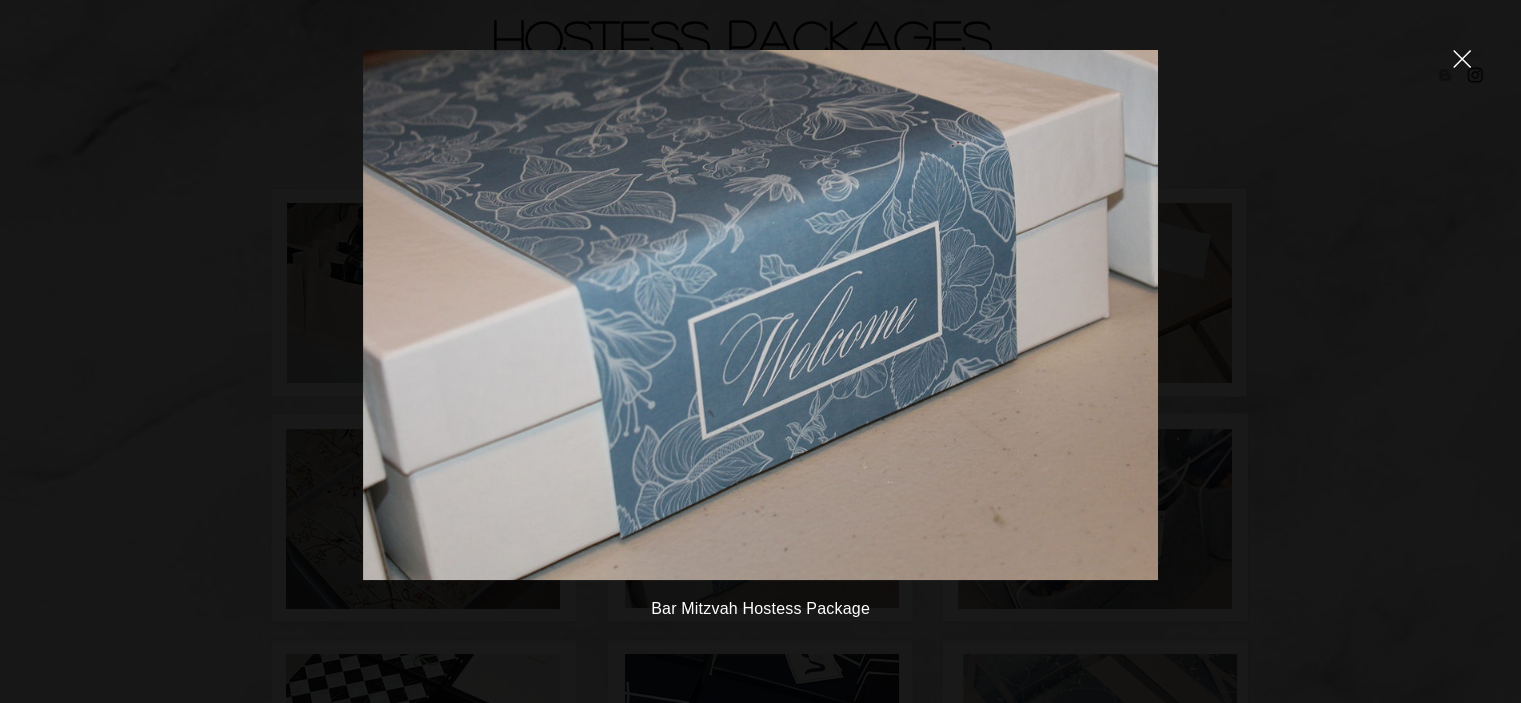 scroll, scrollTop: 0, scrollLeft: 0, axis: both 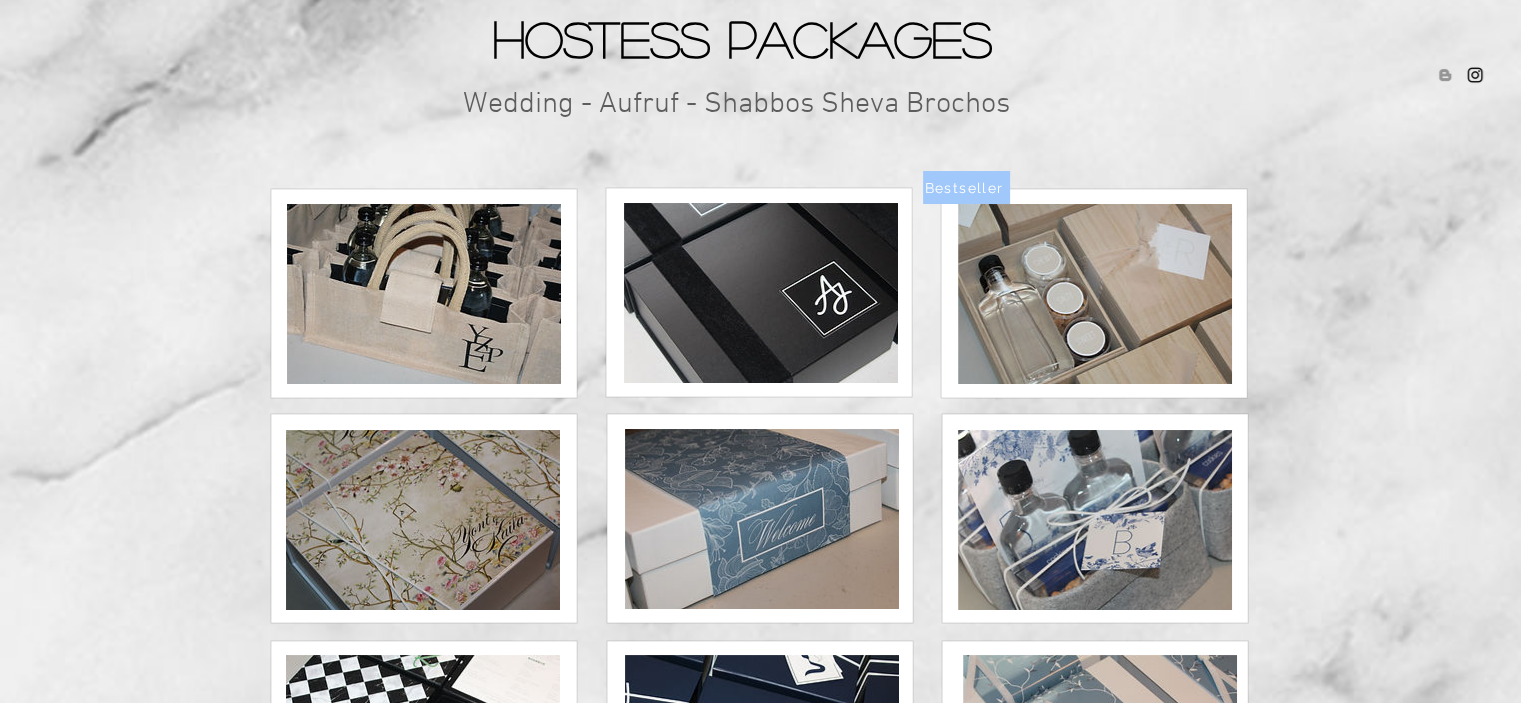 click at bounding box center (1095, 520) 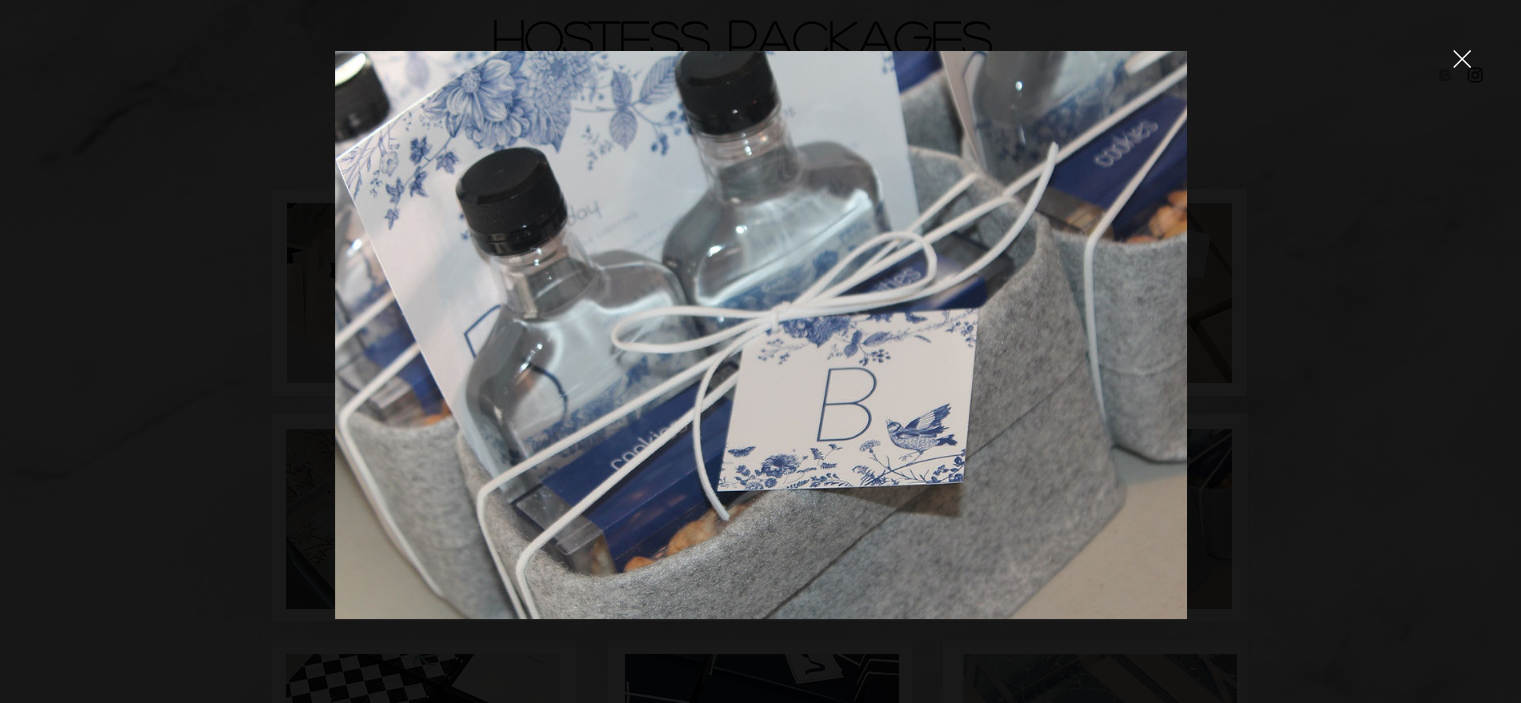 scroll, scrollTop: 0, scrollLeft: 0, axis: both 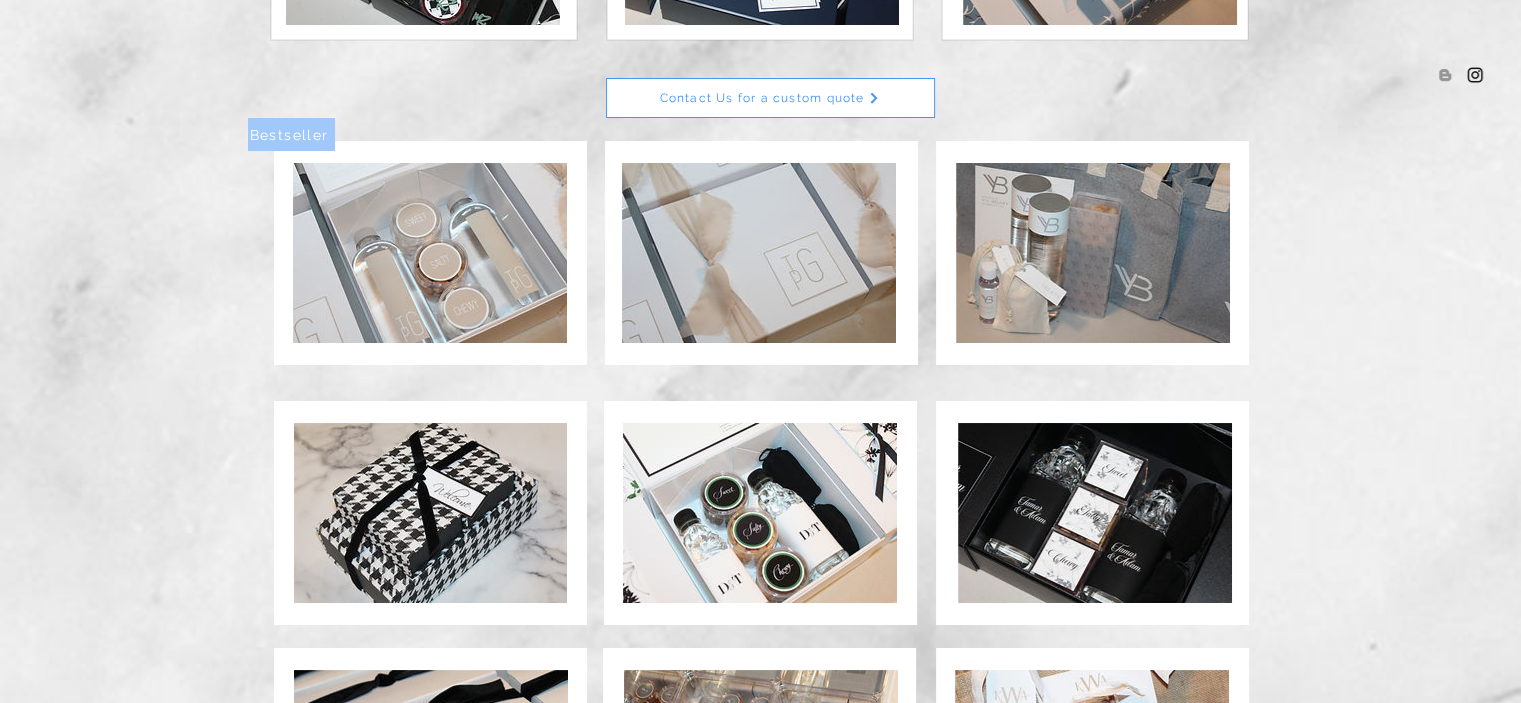 click at bounding box center [430, 253] 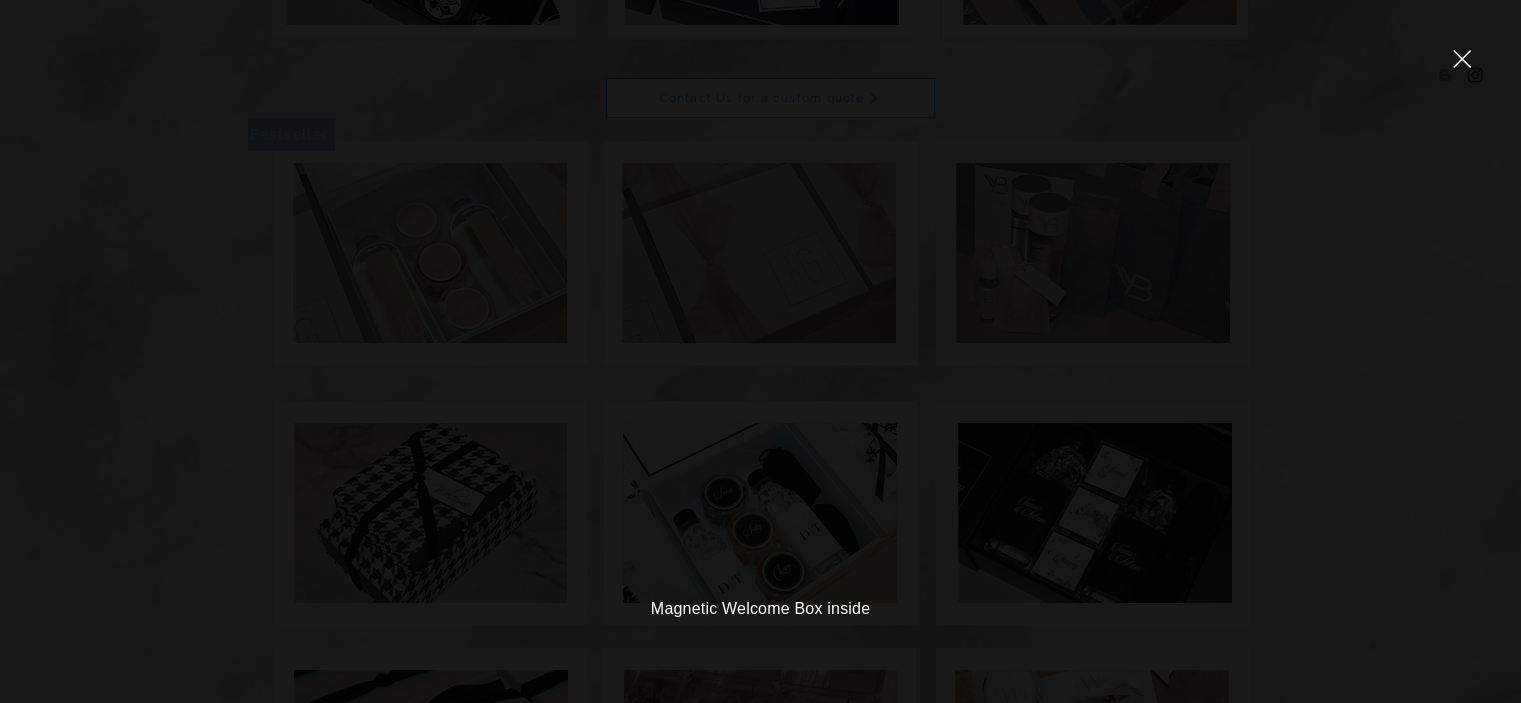 scroll, scrollTop: 0, scrollLeft: 0, axis: both 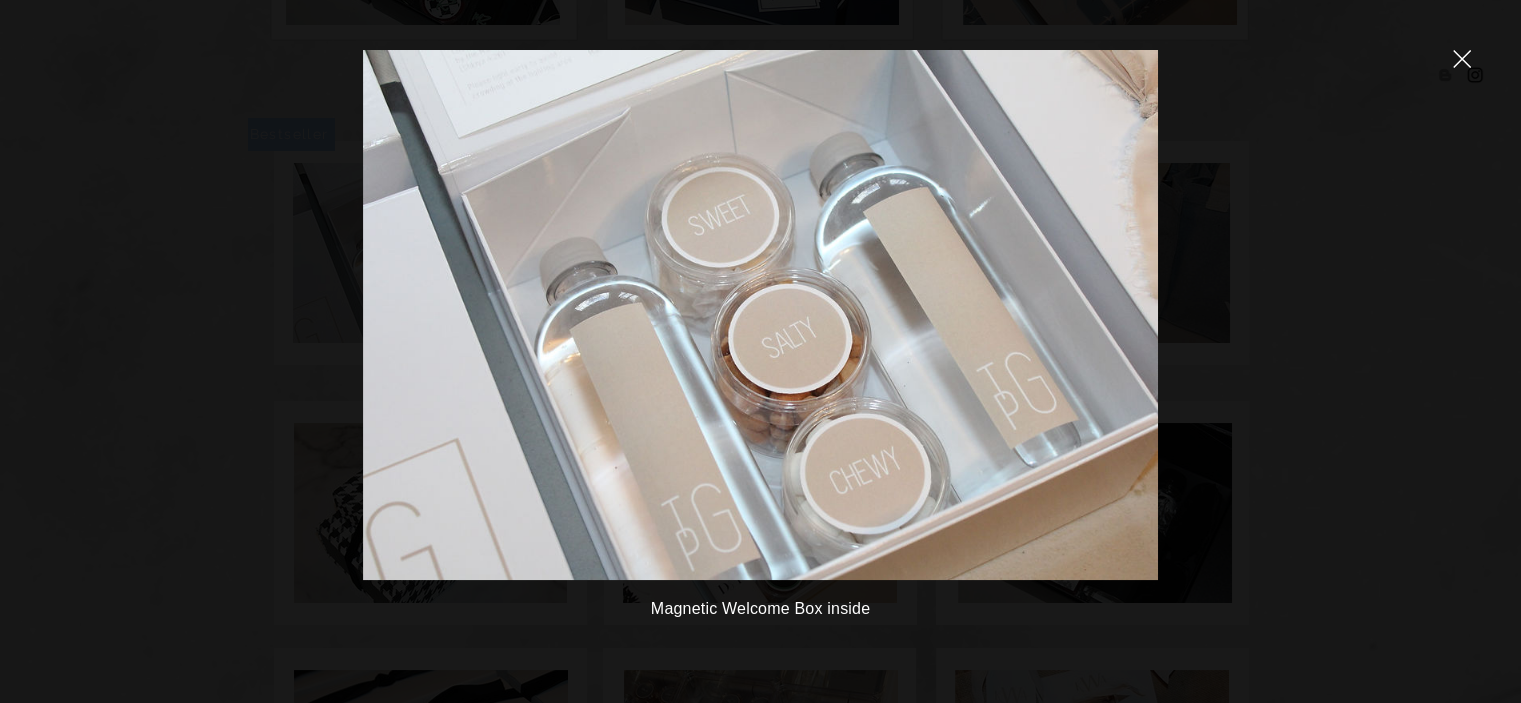 click on "Magnetic Welcome Box inside" at bounding box center (760, 351) 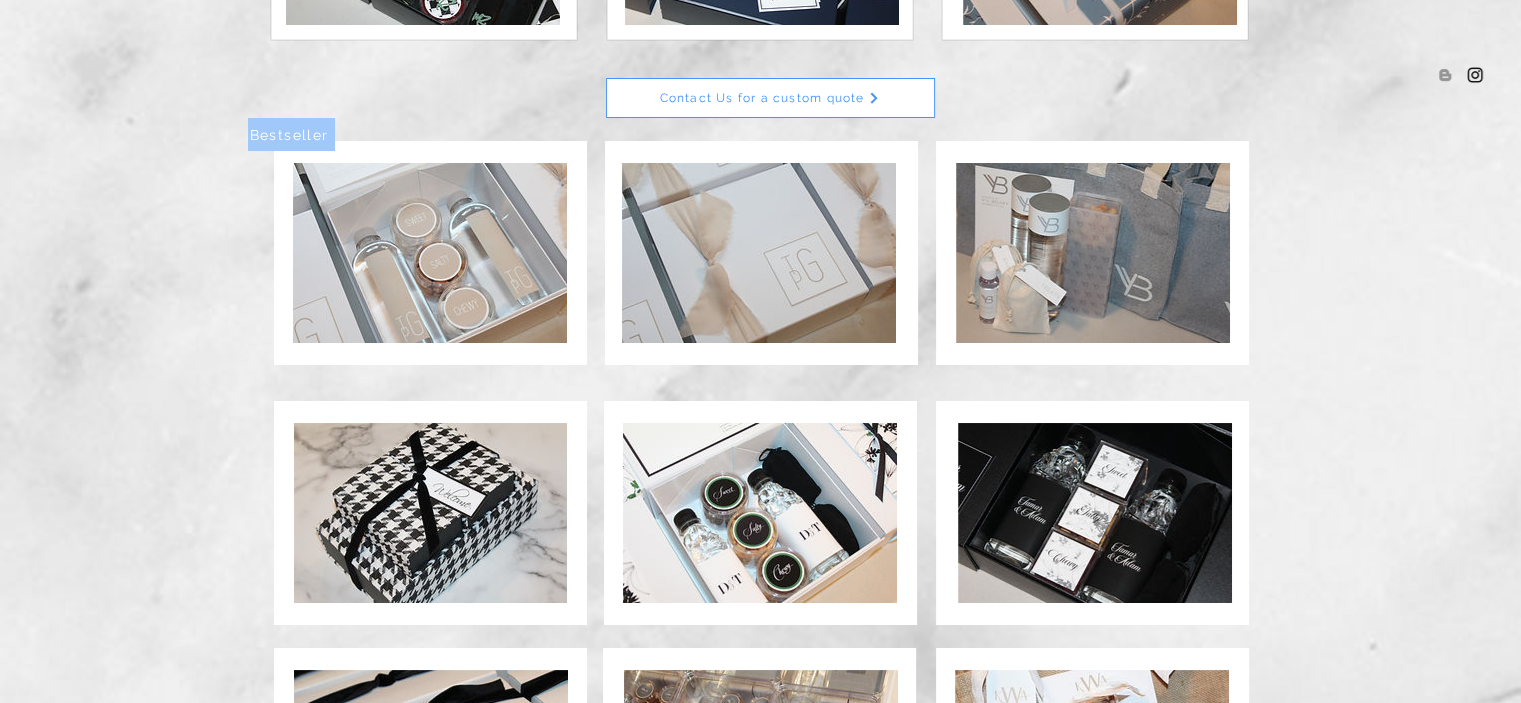 click at bounding box center (1093, 253) 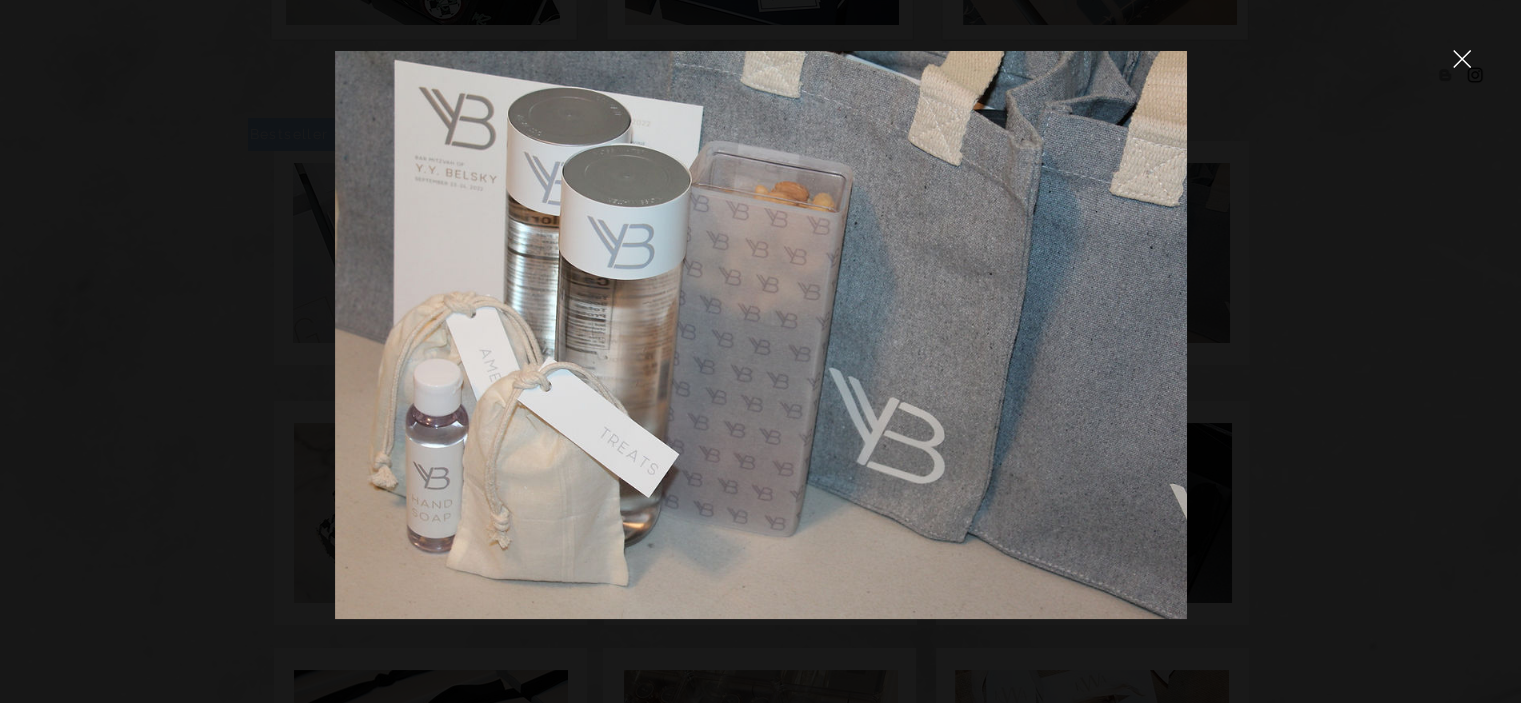 click at bounding box center [760, 351] 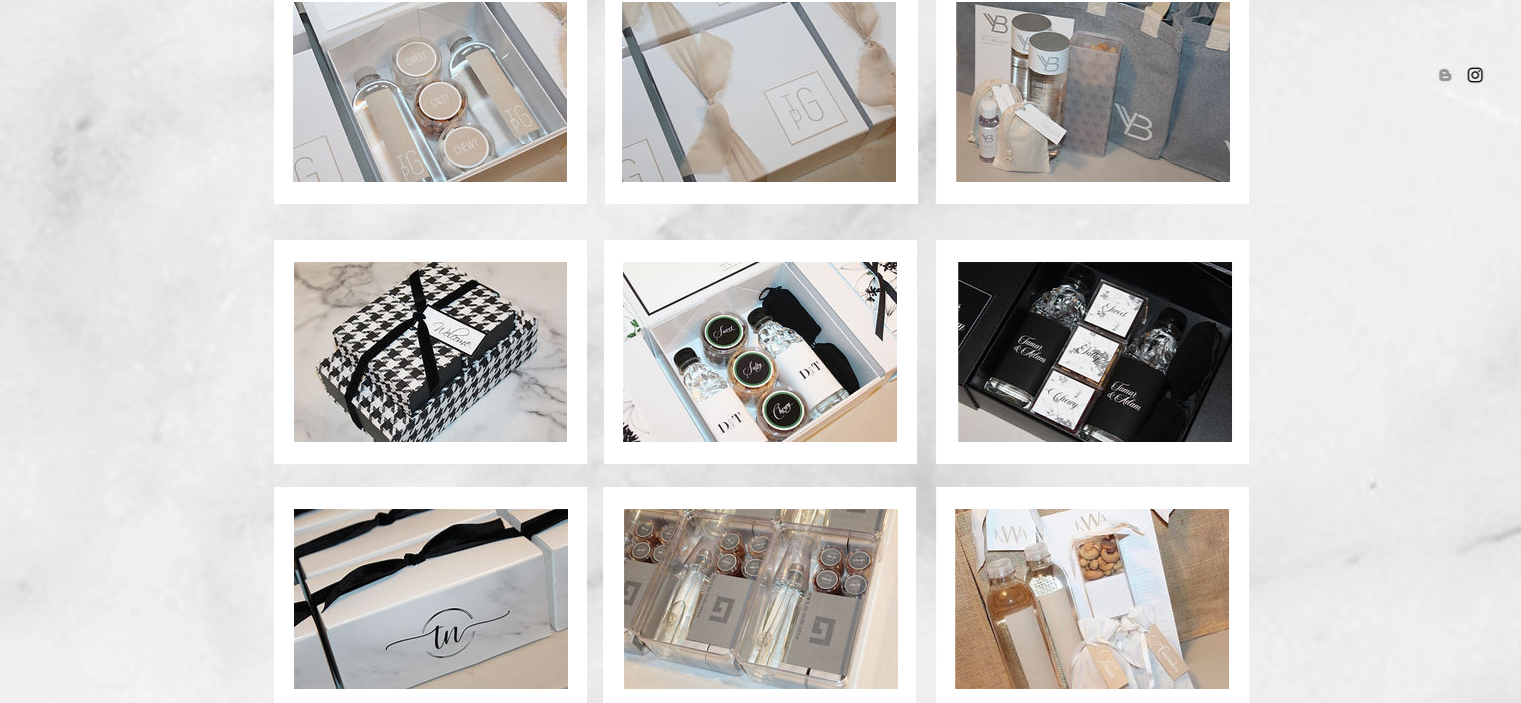 scroll, scrollTop: 1118, scrollLeft: 0, axis: vertical 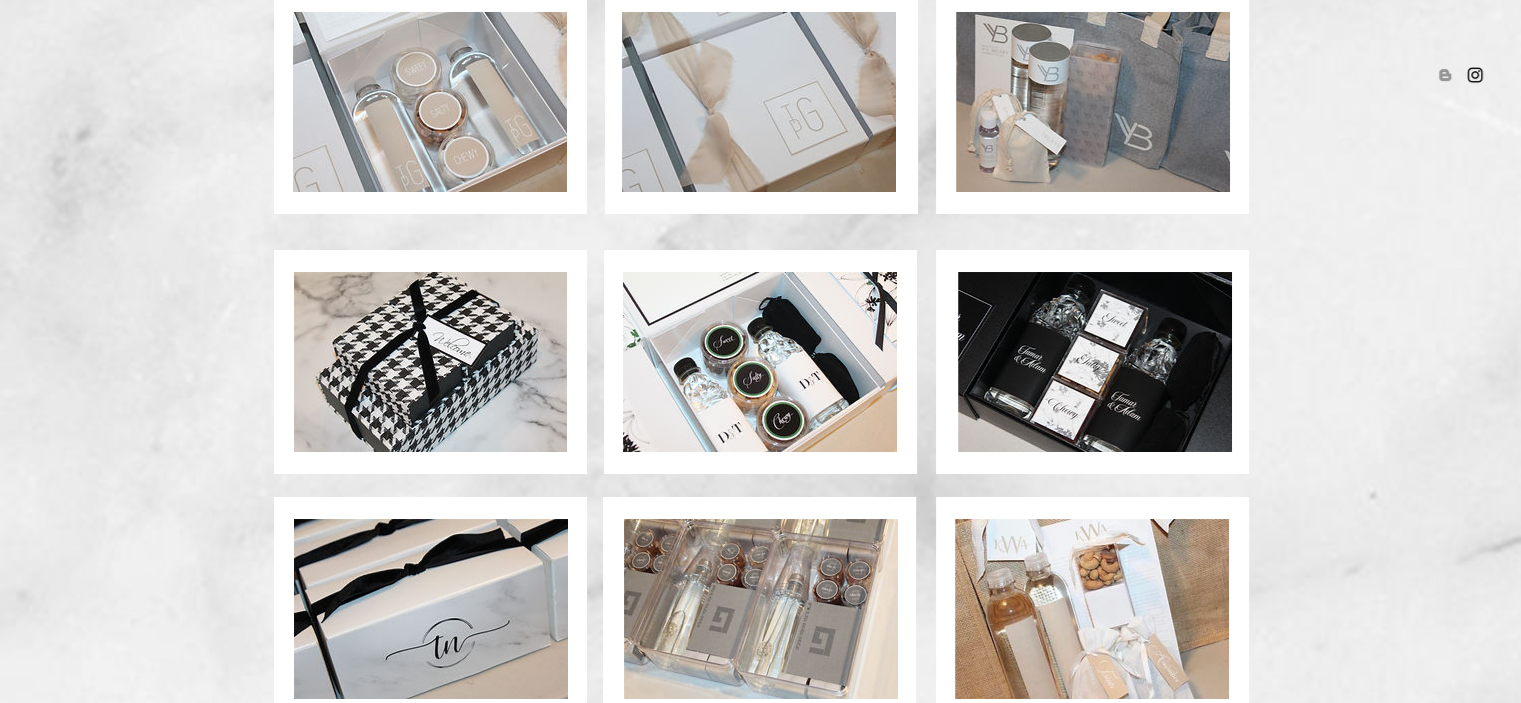click at bounding box center [1095, 362] 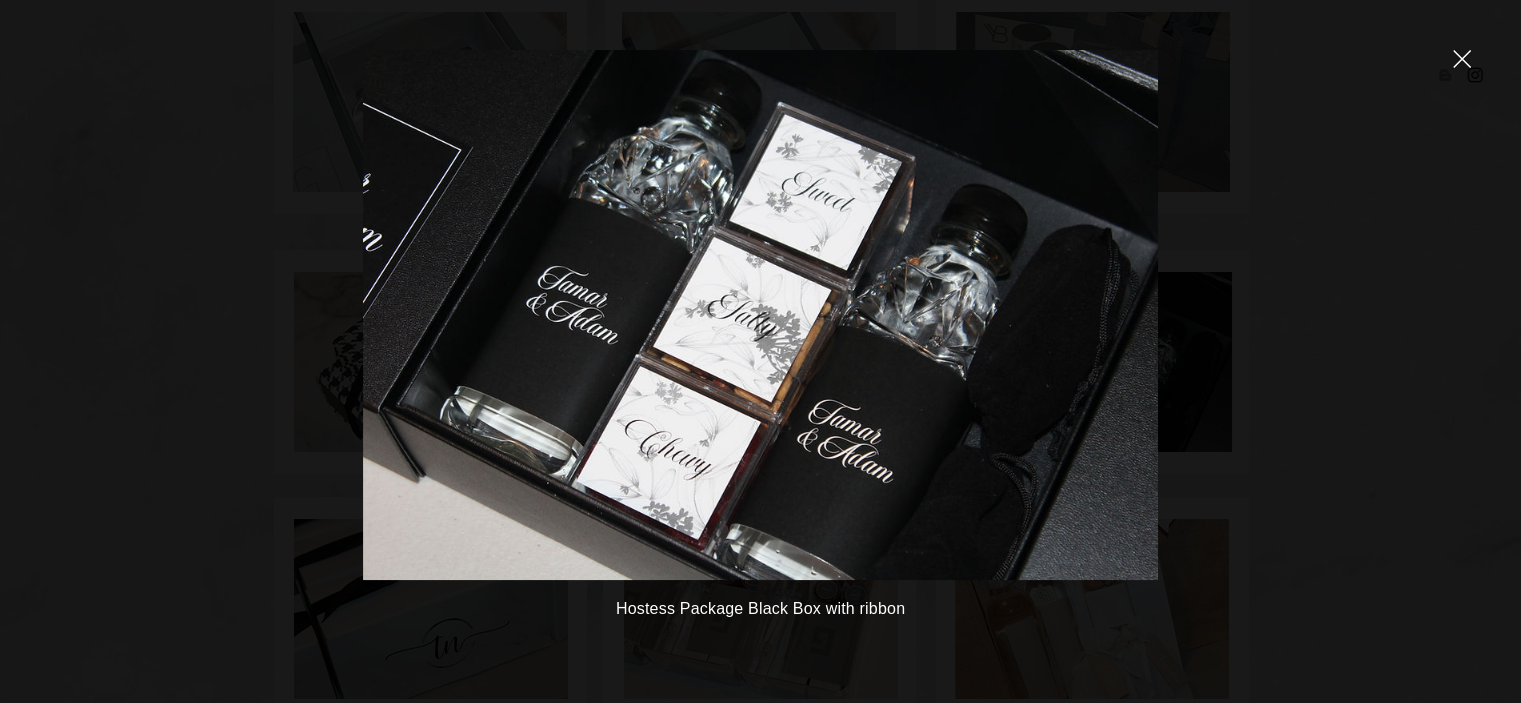 click on "Hostess Package Black Box with ribbon" at bounding box center [760, 351] 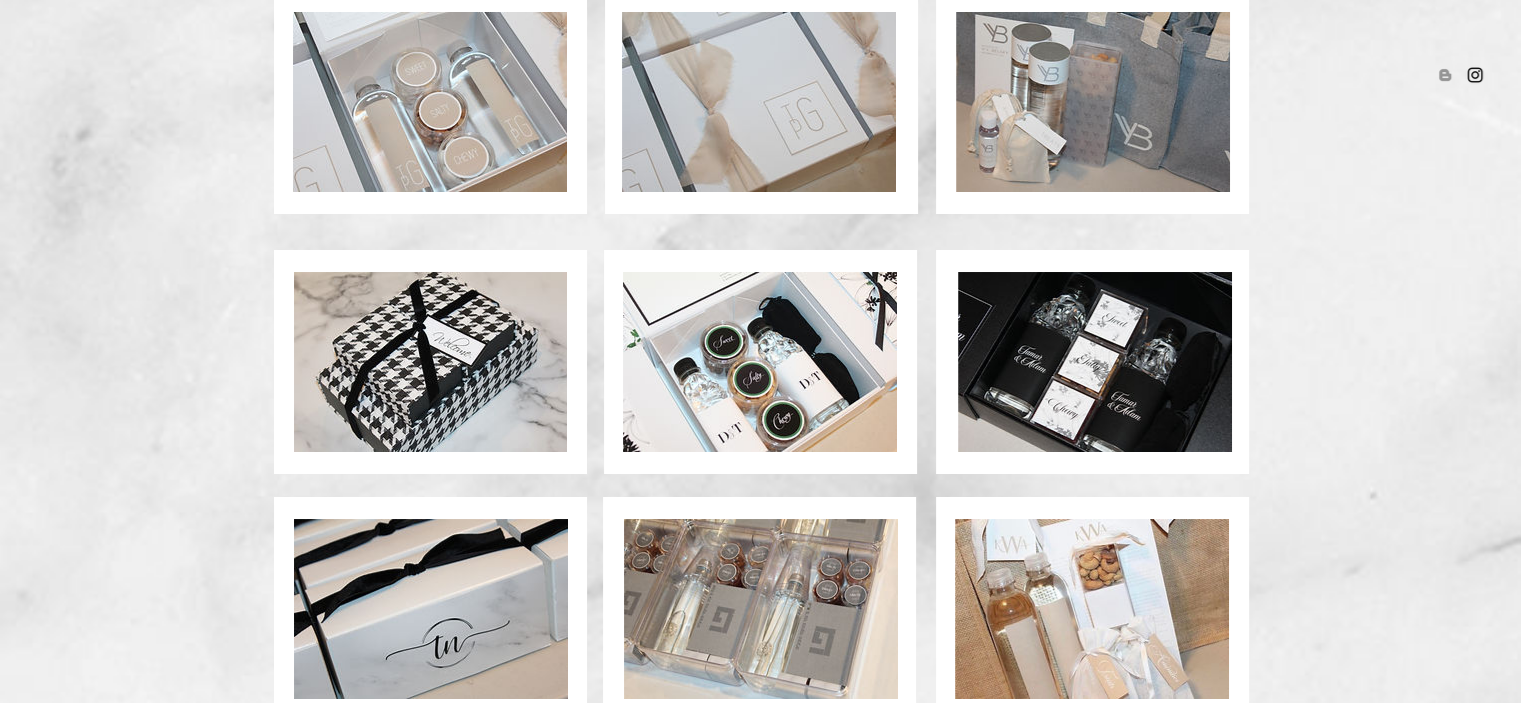 click at bounding box center [760, 362] 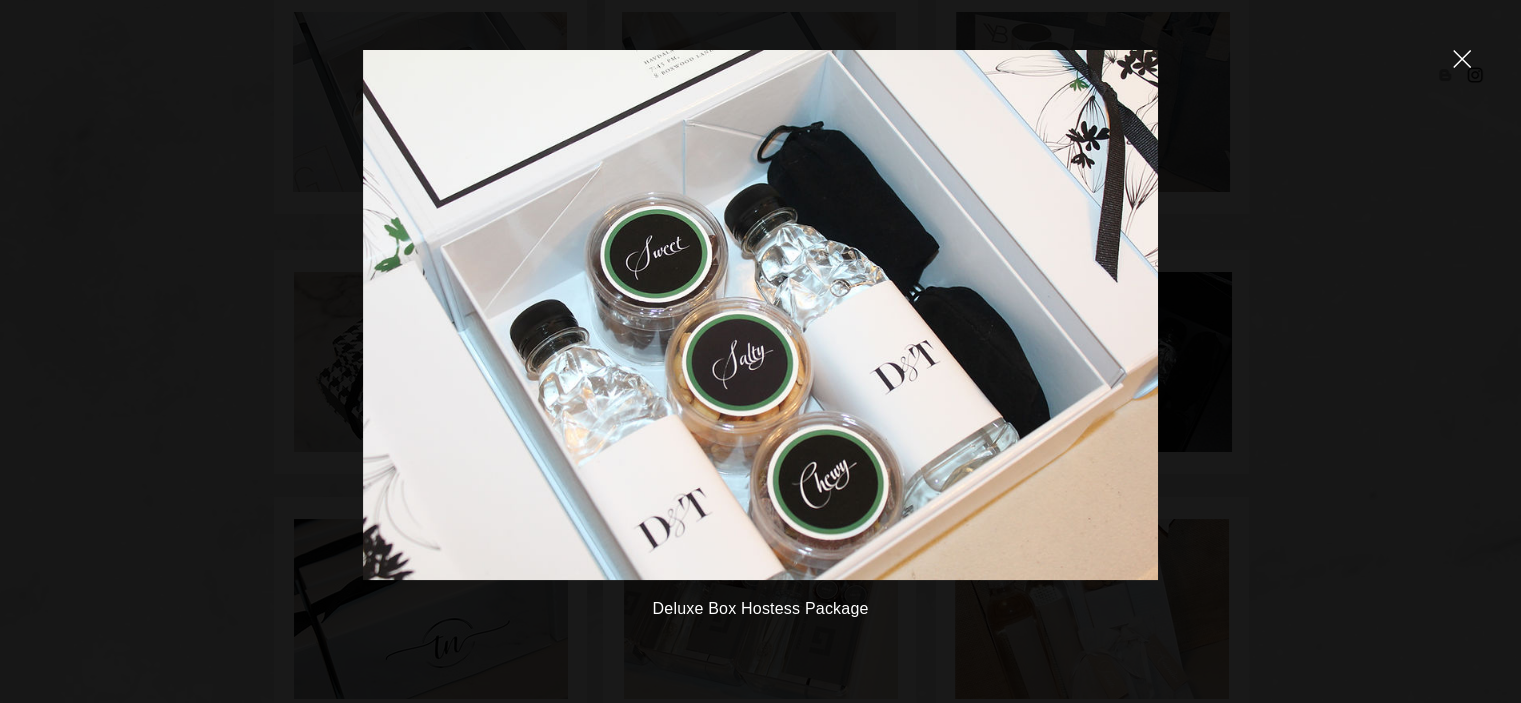 scroll, scrollTop: 0, scrollLeft: 0, axis: both 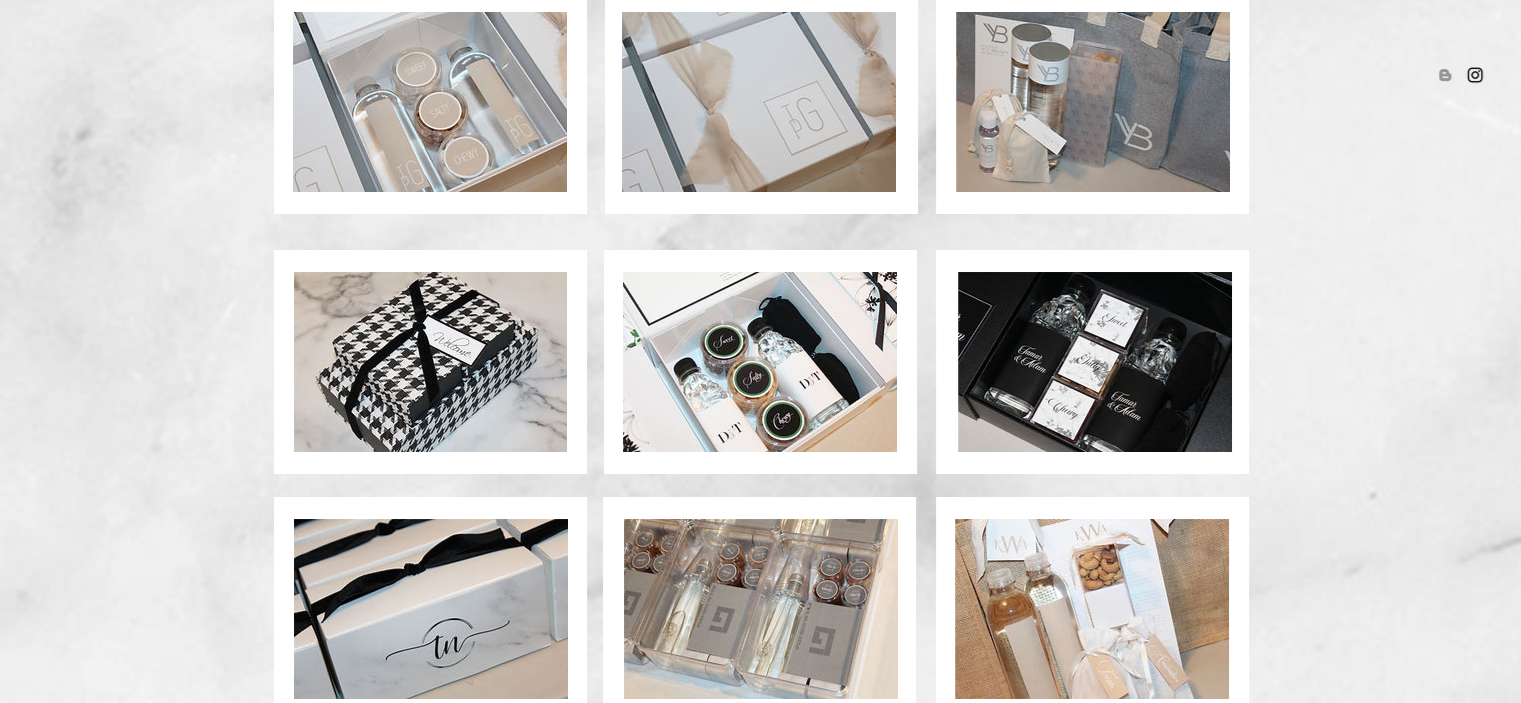 drag, startPoint x: 424, startPoint y: 320, endPoint x: 338, endPoint y: 381, distance: 105.43719 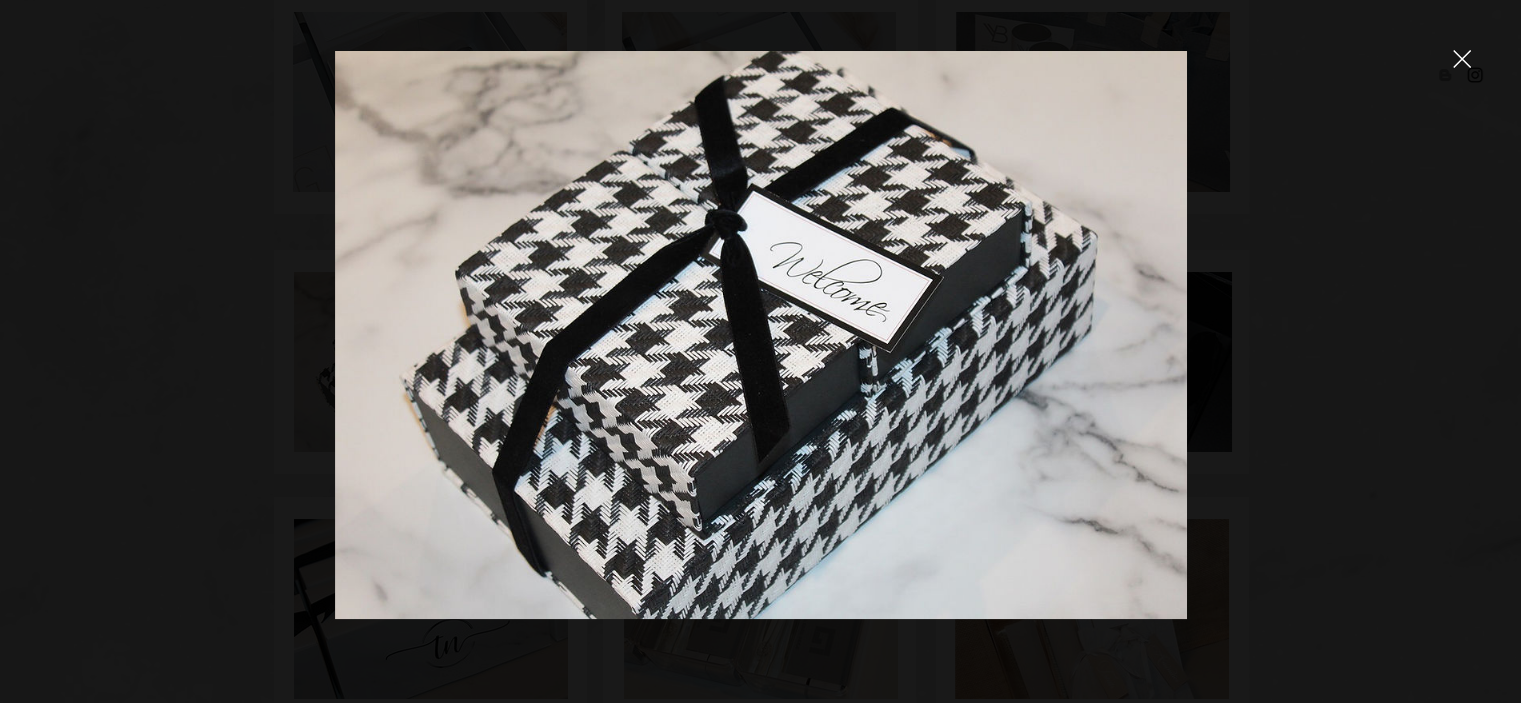 scroll, scrollTop: 0, scrollLeft: 0, axis: both 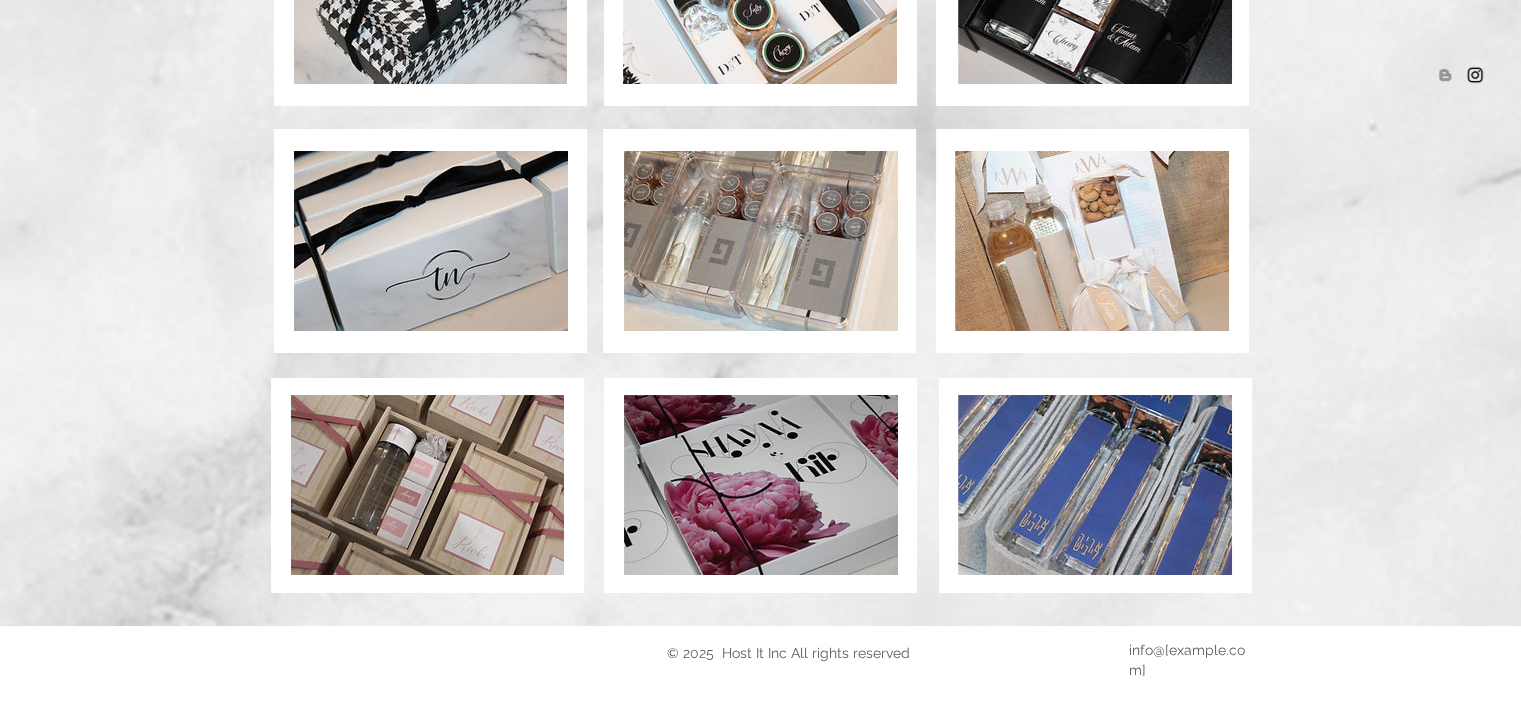 click at bounding box center (761, 241) 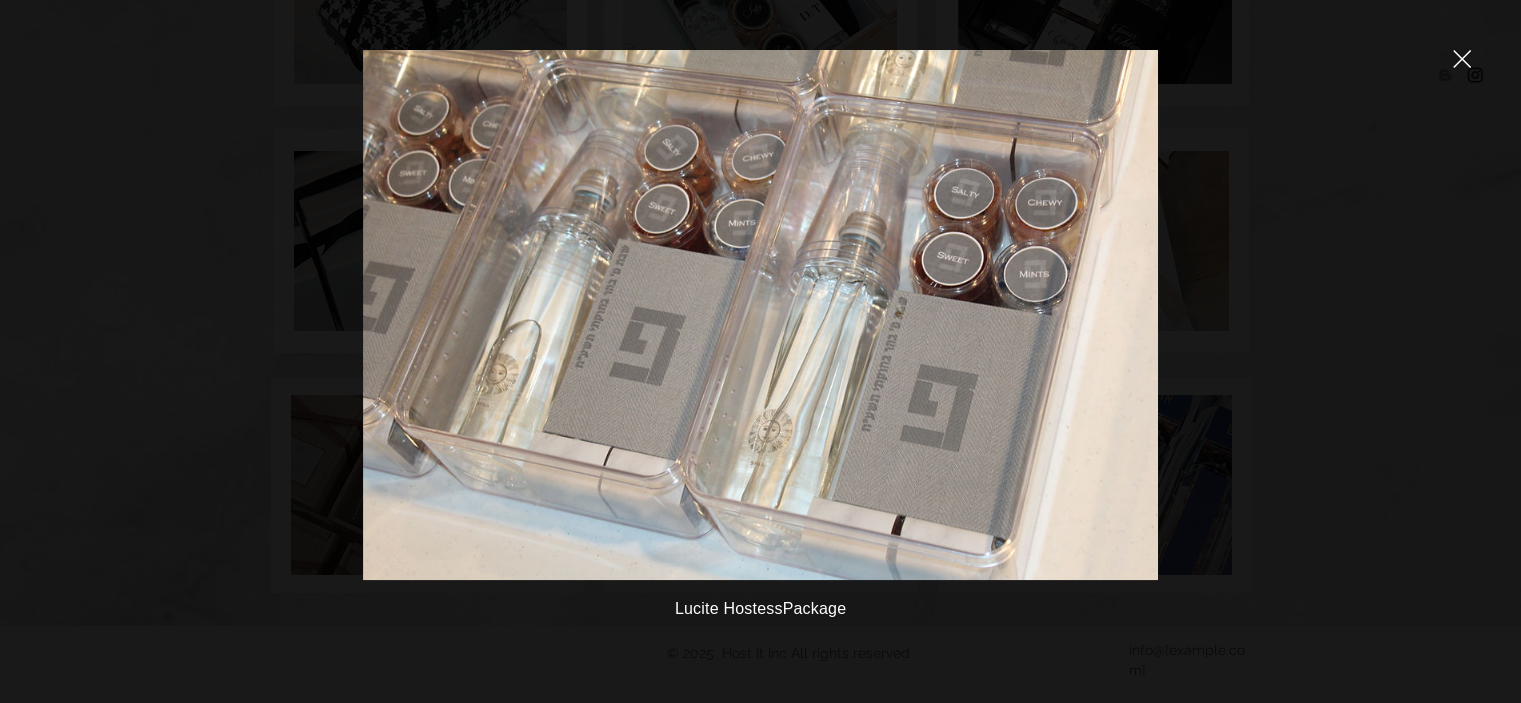 click on "Lucite HostessPackage" at bounding box center [760, 351] 